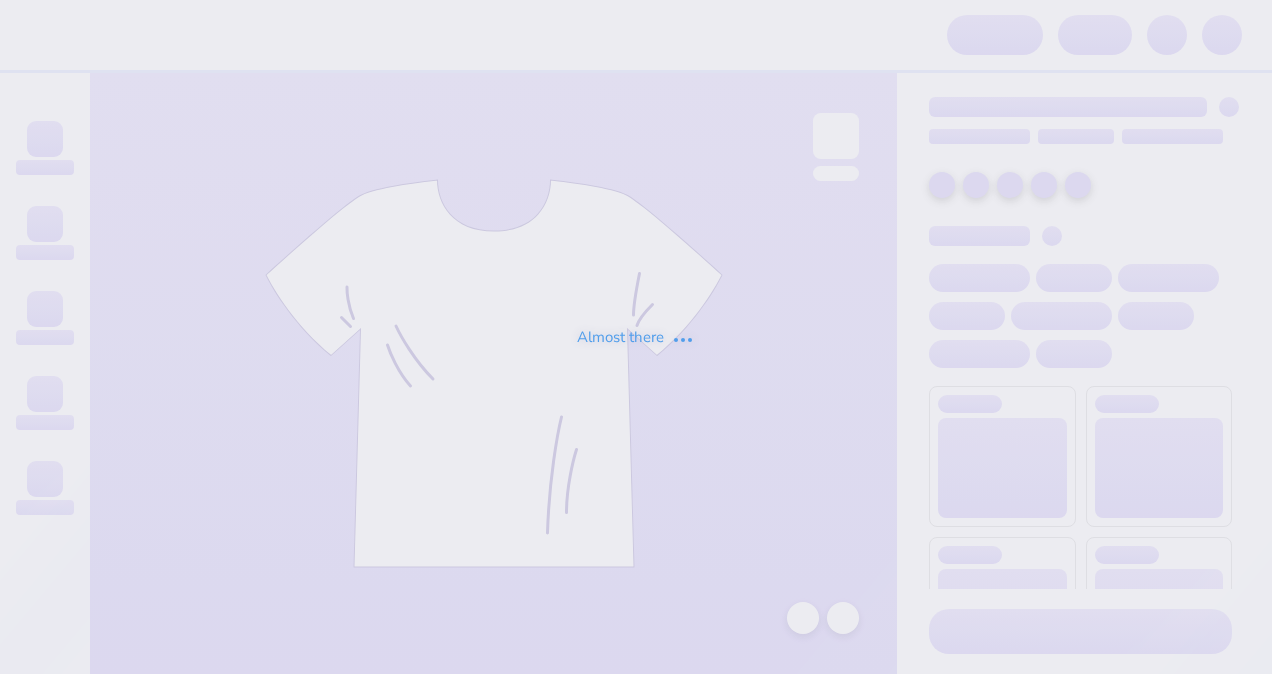 scroll, scrollTop: 0, scrollLeft: 0, axis: both 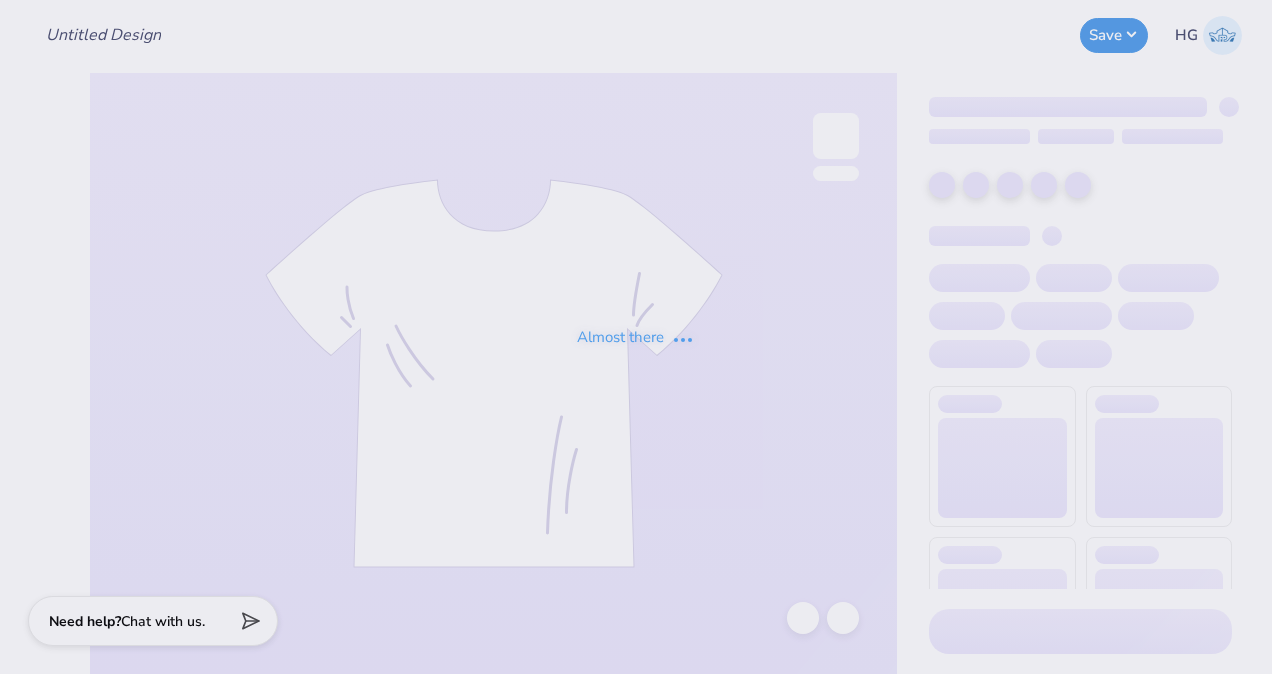 type on "Spectrum Achievers" 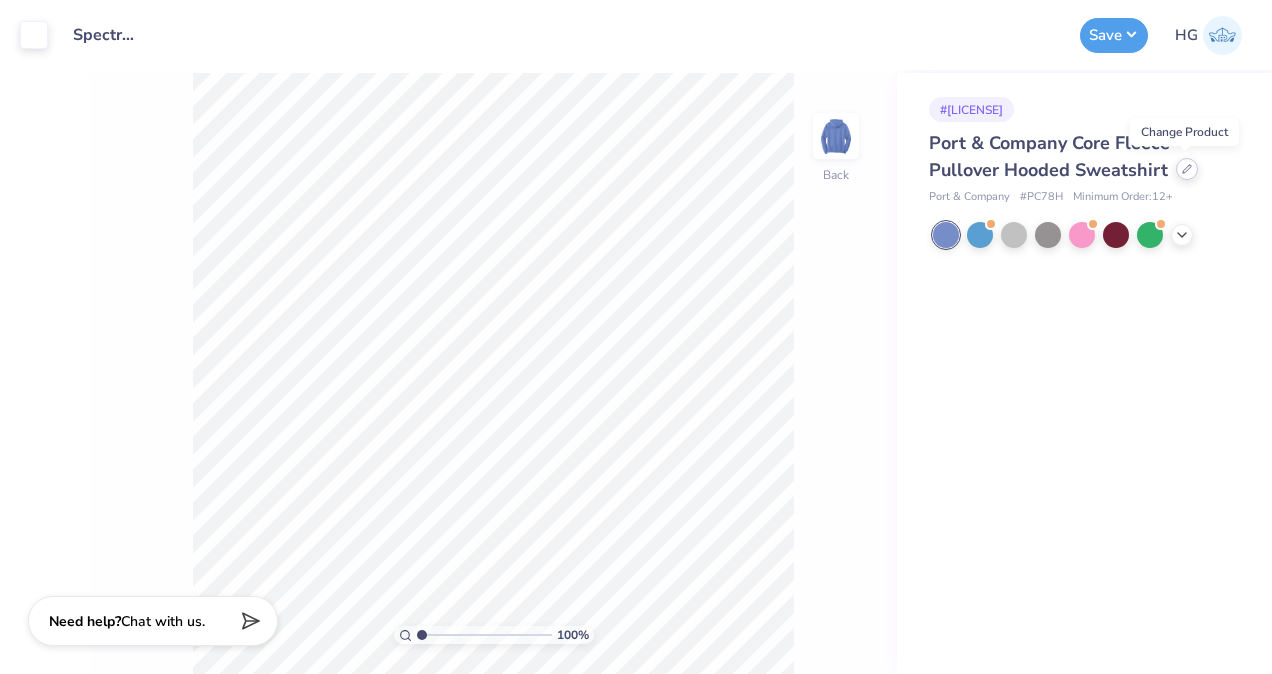 click 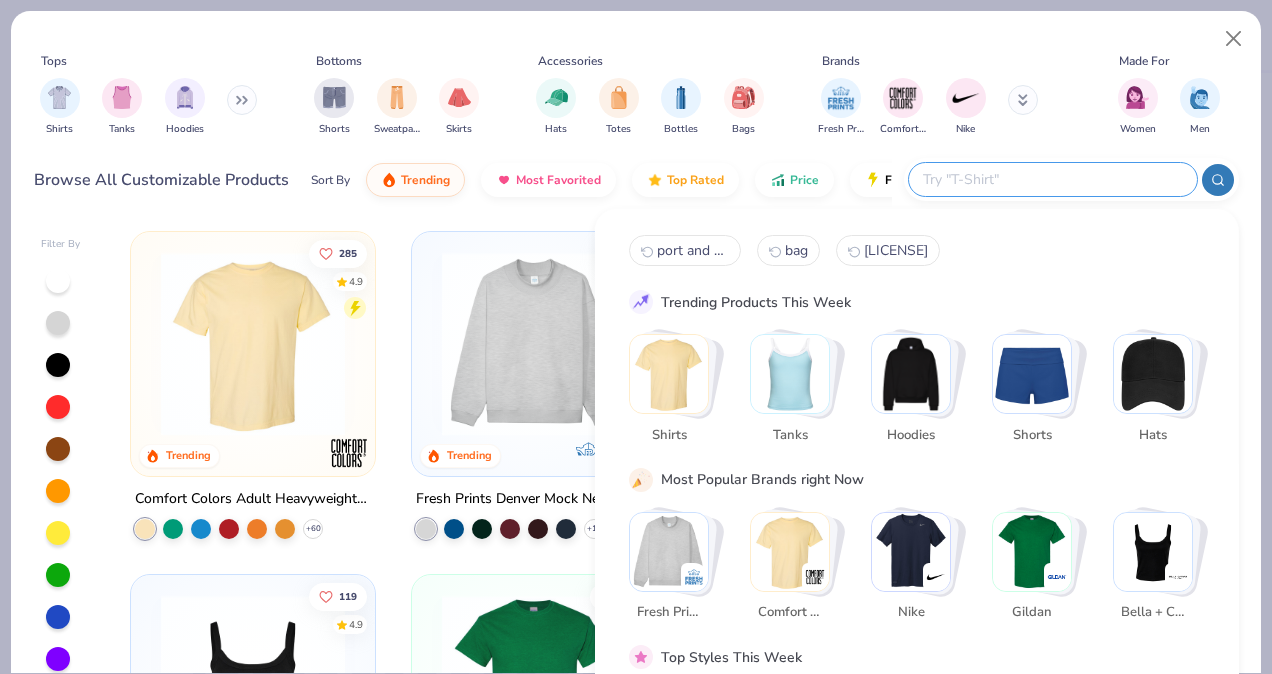 click at bounding box center [1052, 179] 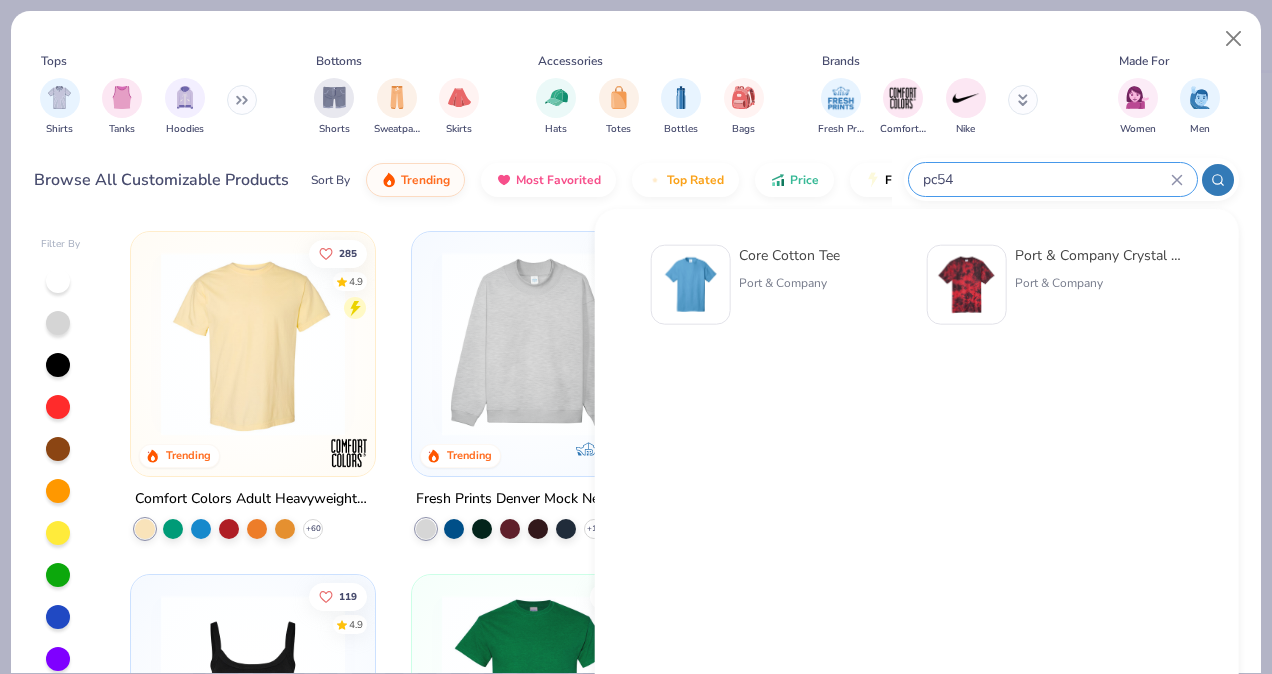 type on "pc54" 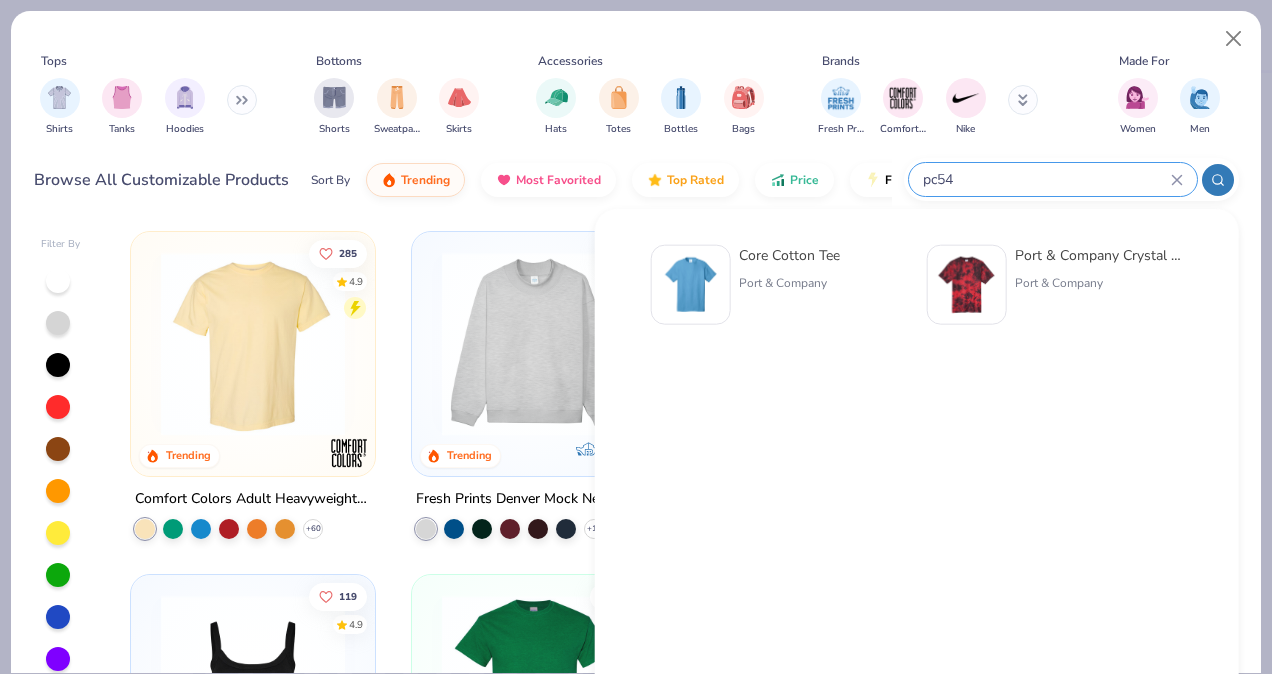 click on "Core Cotton Tee Port & Company" at bounding box center [789, 285] 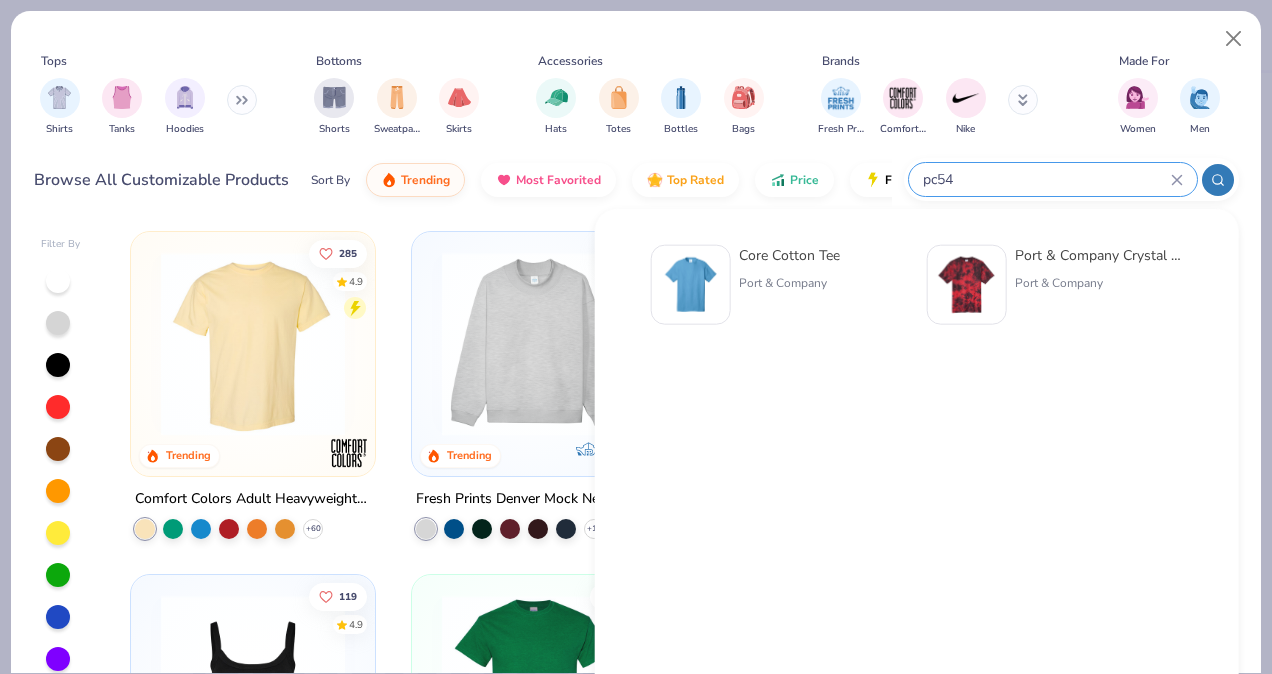 type 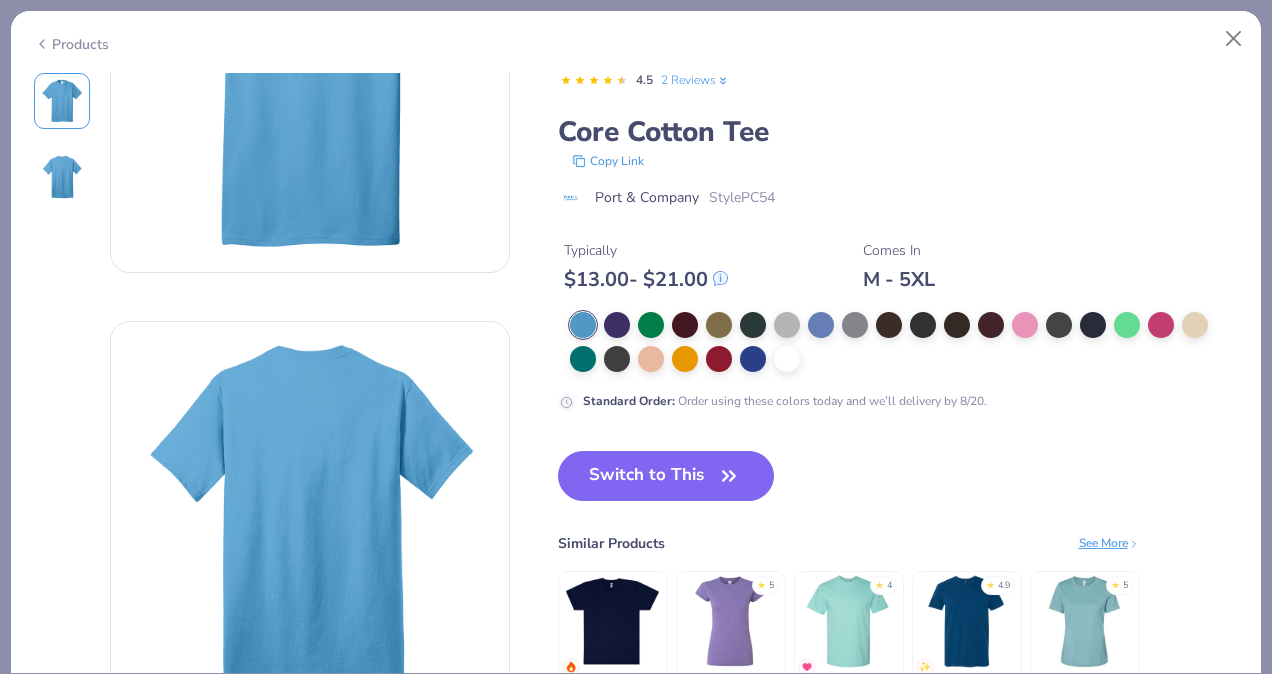 scroll, scrollTop: 202, scrollLeft: 0, axis: vertical 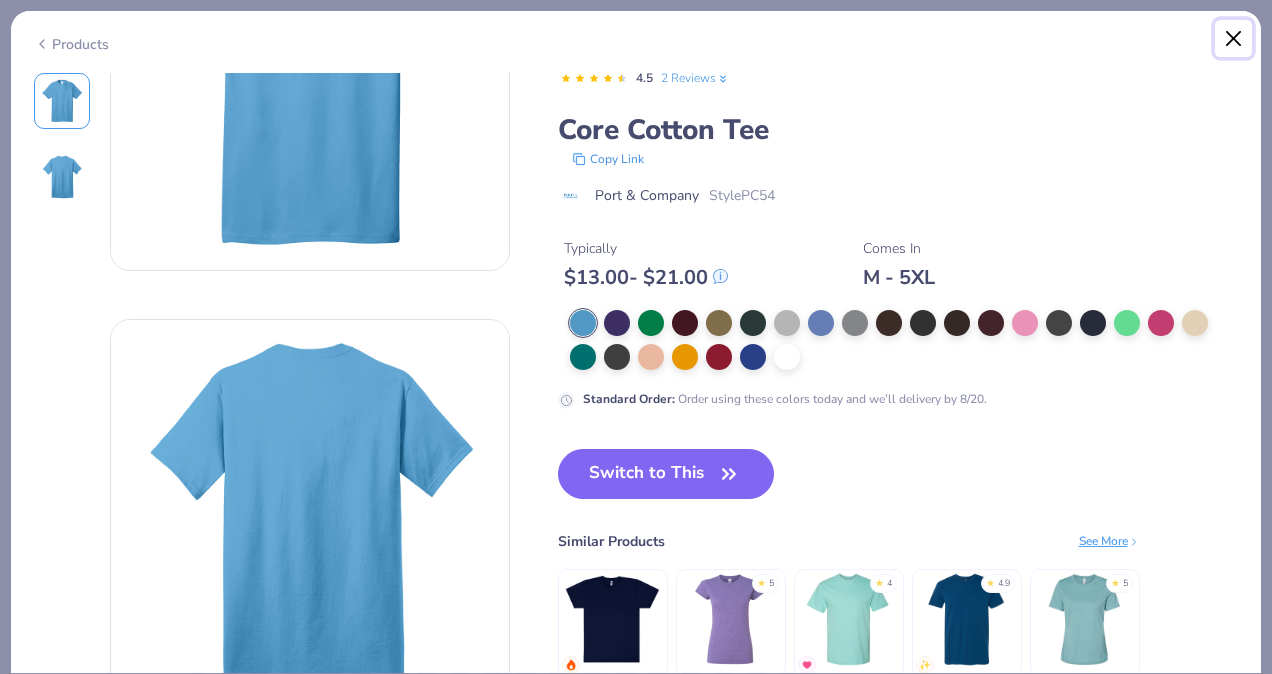 click at bounding box center (1234, 39) 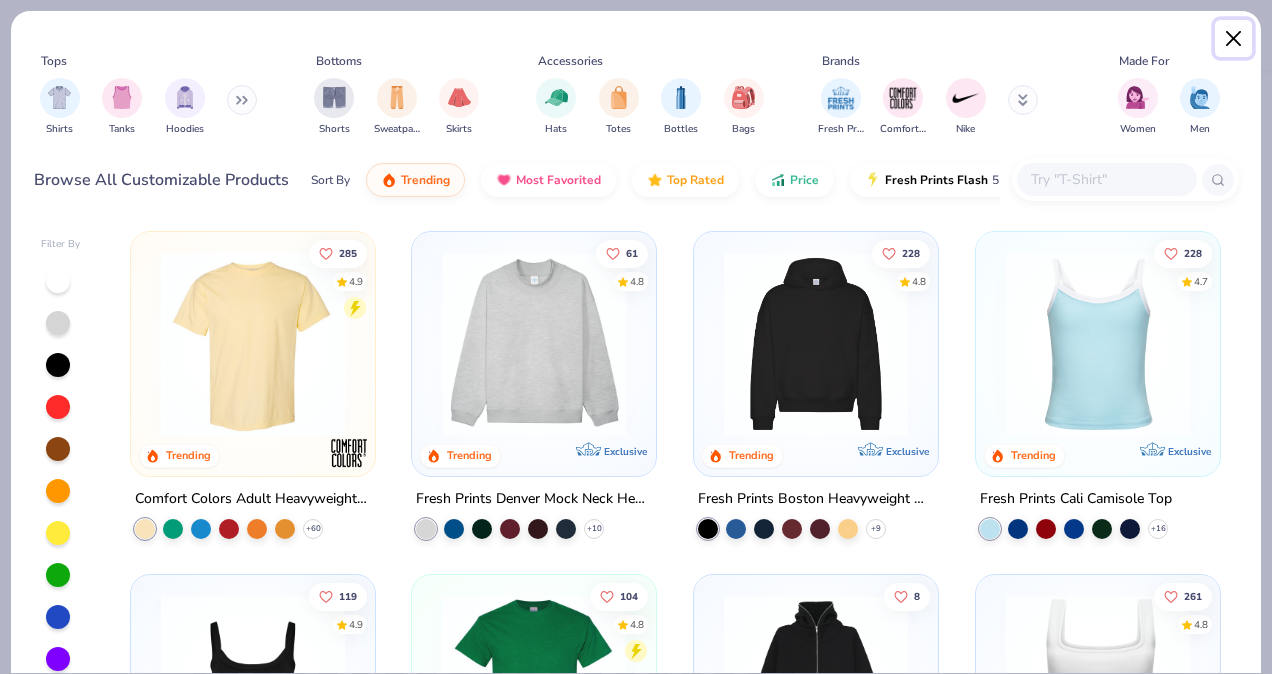 click at bounding box center (1234, 39) 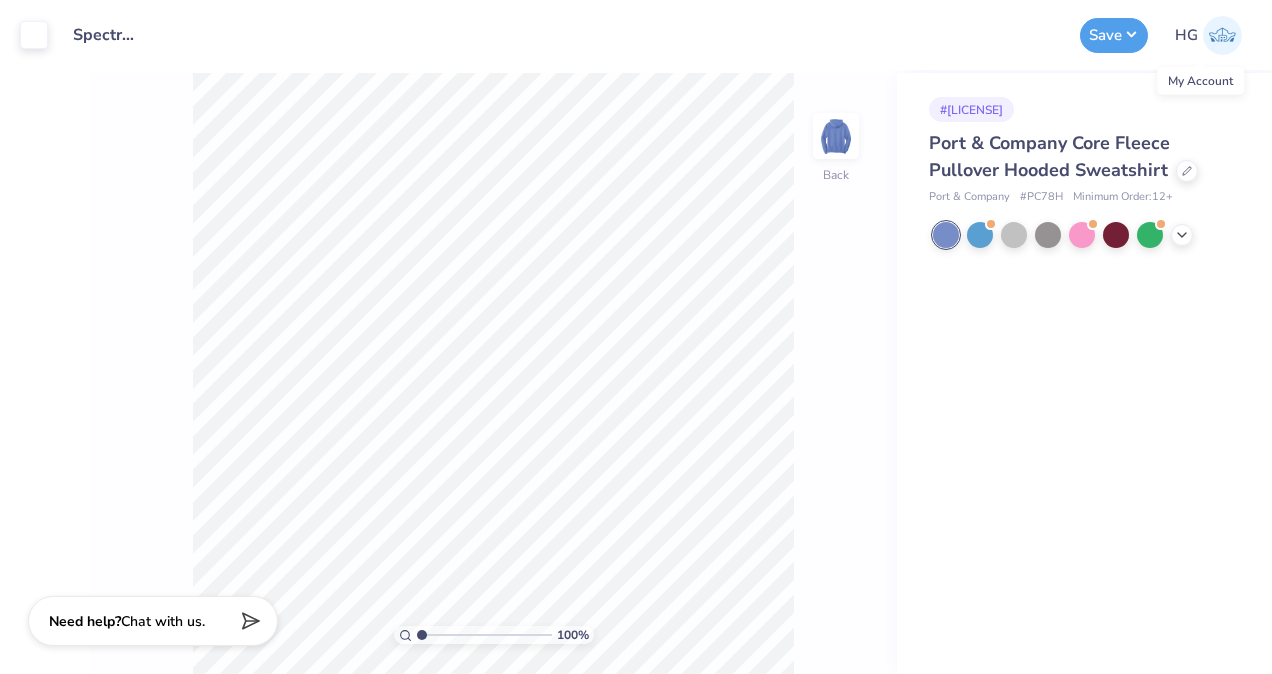 click at bounding box center (1222, 35) 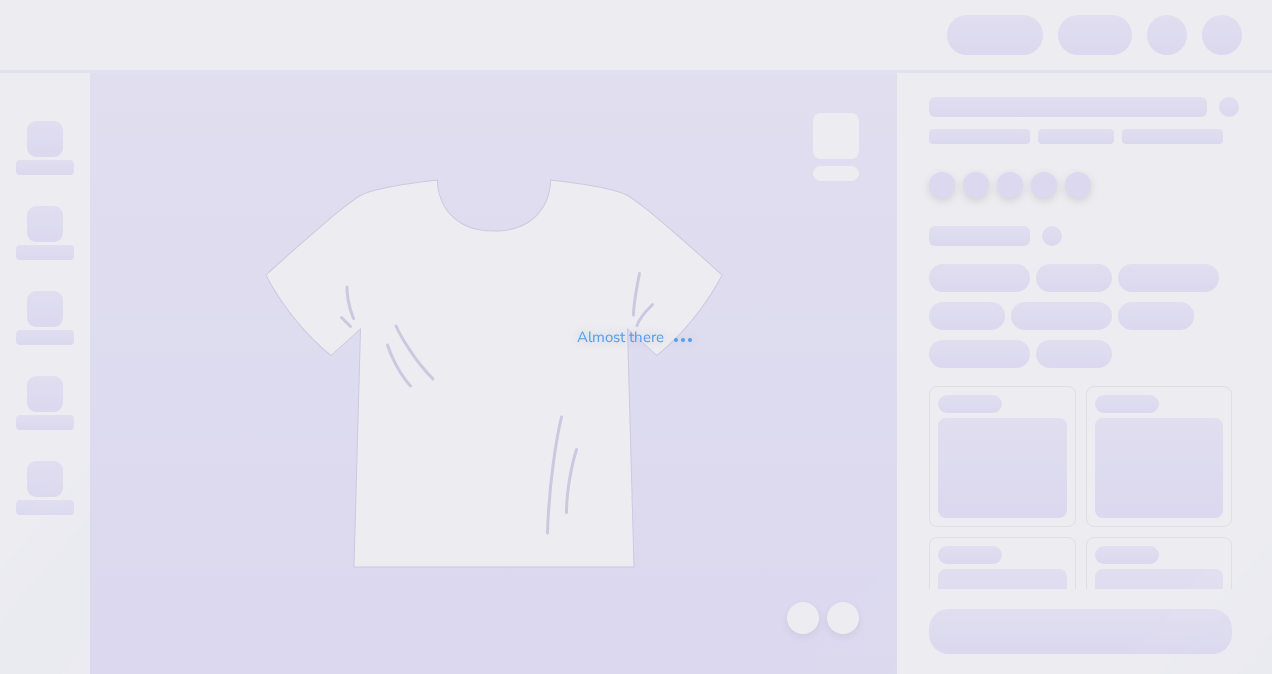 scroll, scrollTop: 0, scrollLeft: 0, axis: both 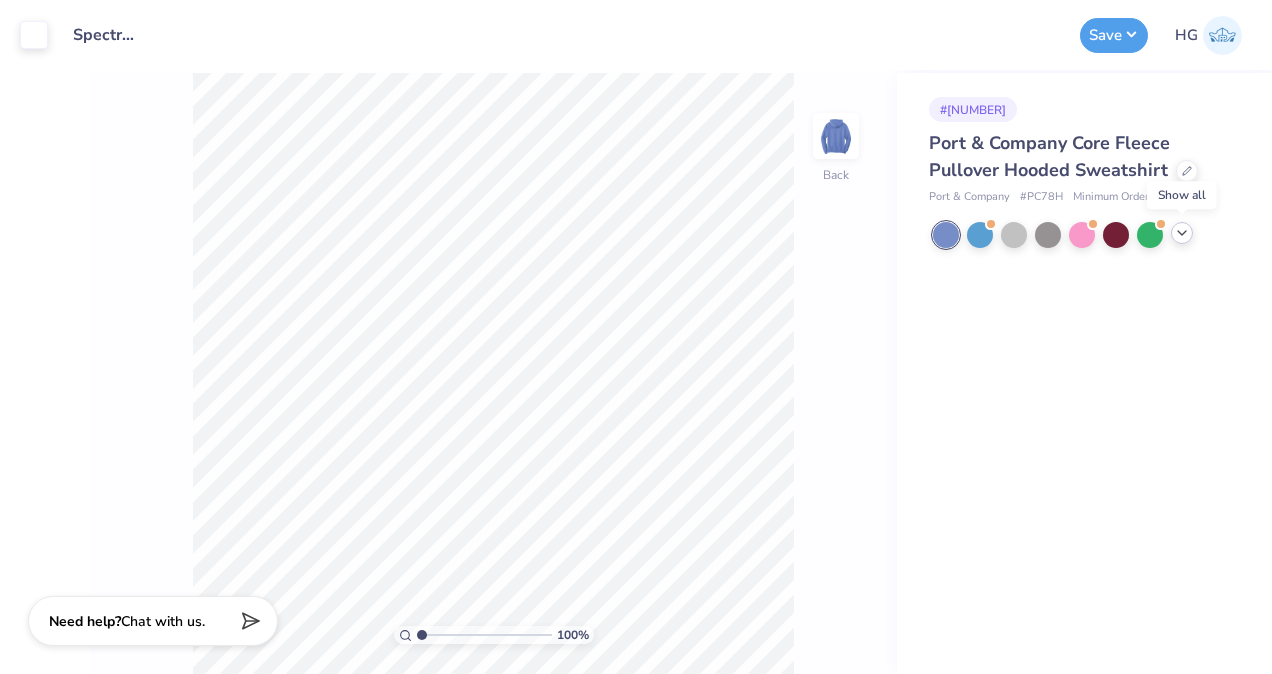 click at bounding box center (1182, 233) 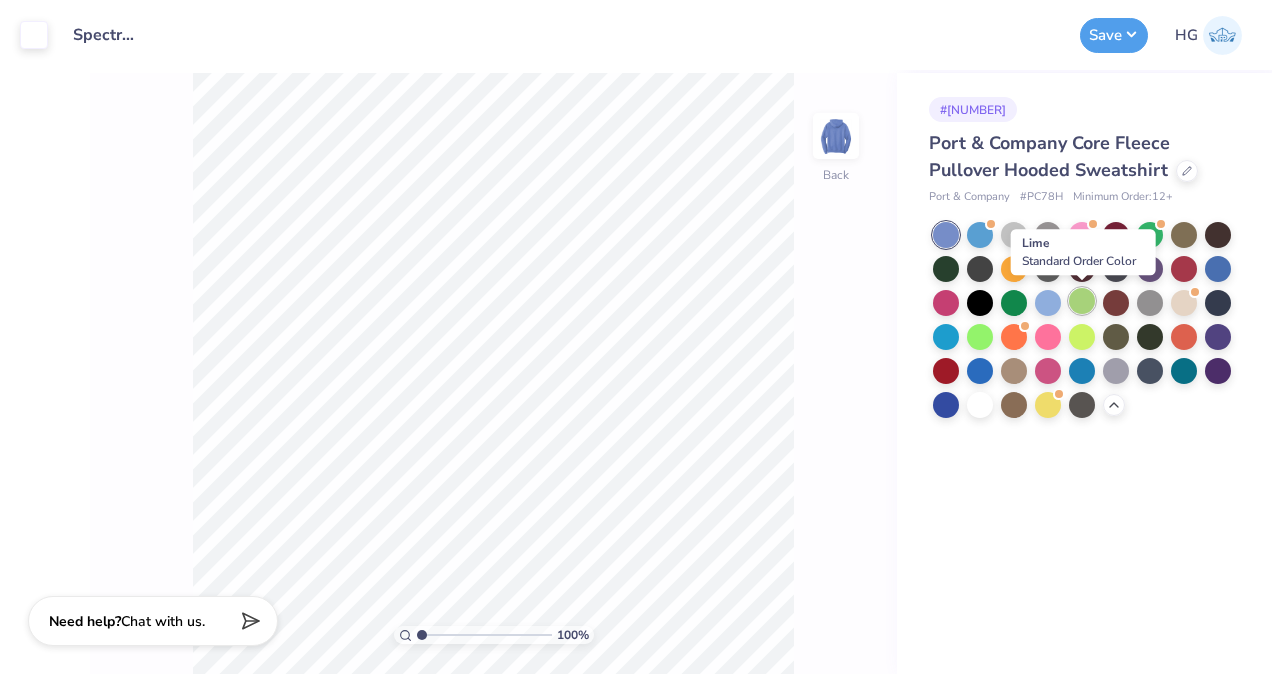 click at bounding box center [1082, 301] 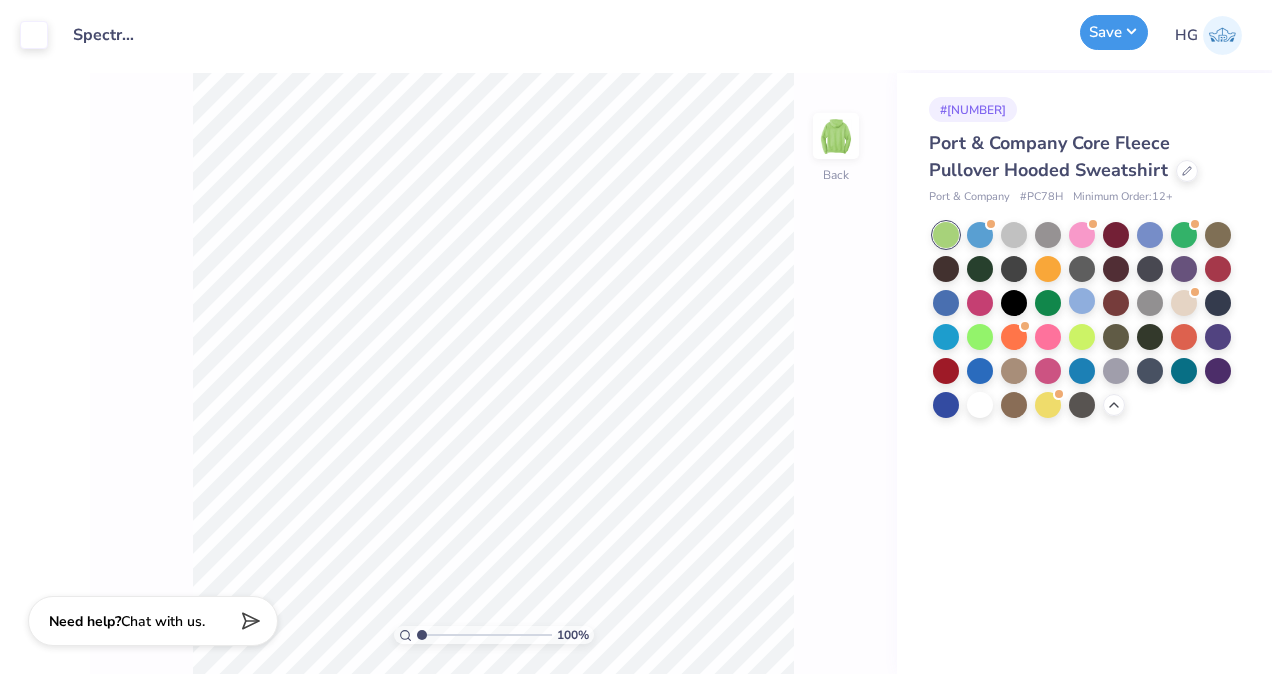 click on "Save" at bounding box center (1114, 32) 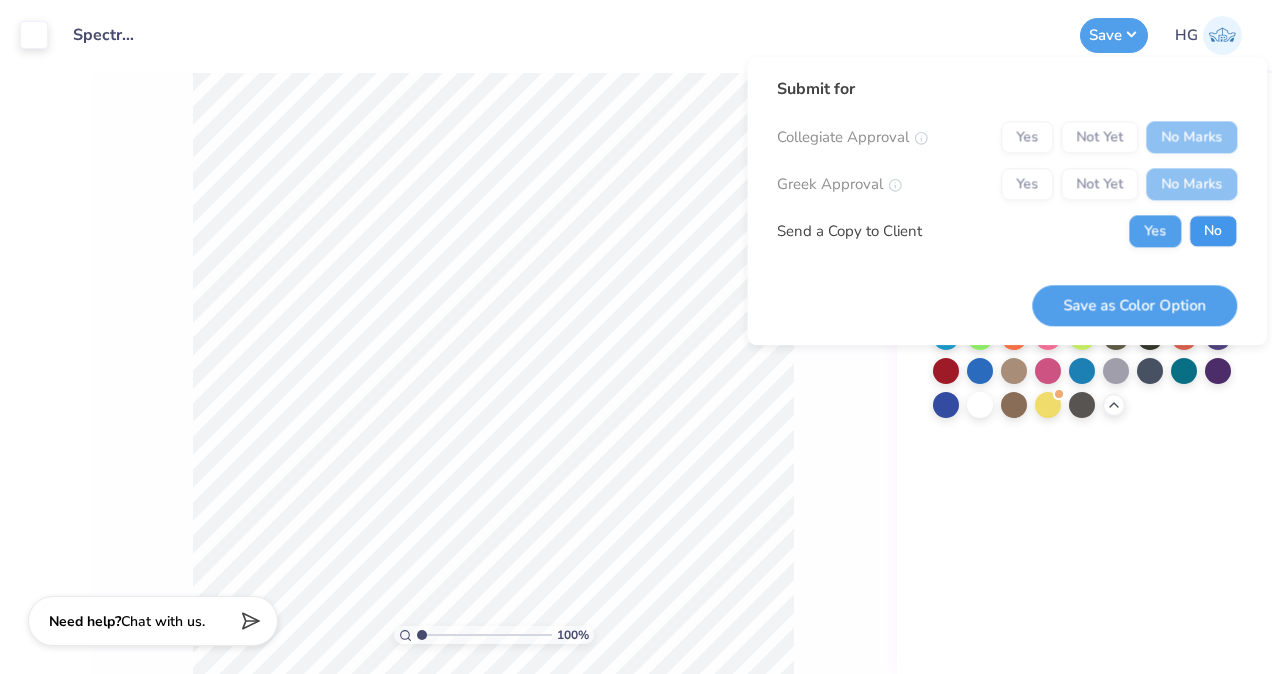 click on "No" at bounding box center (1213, 231) 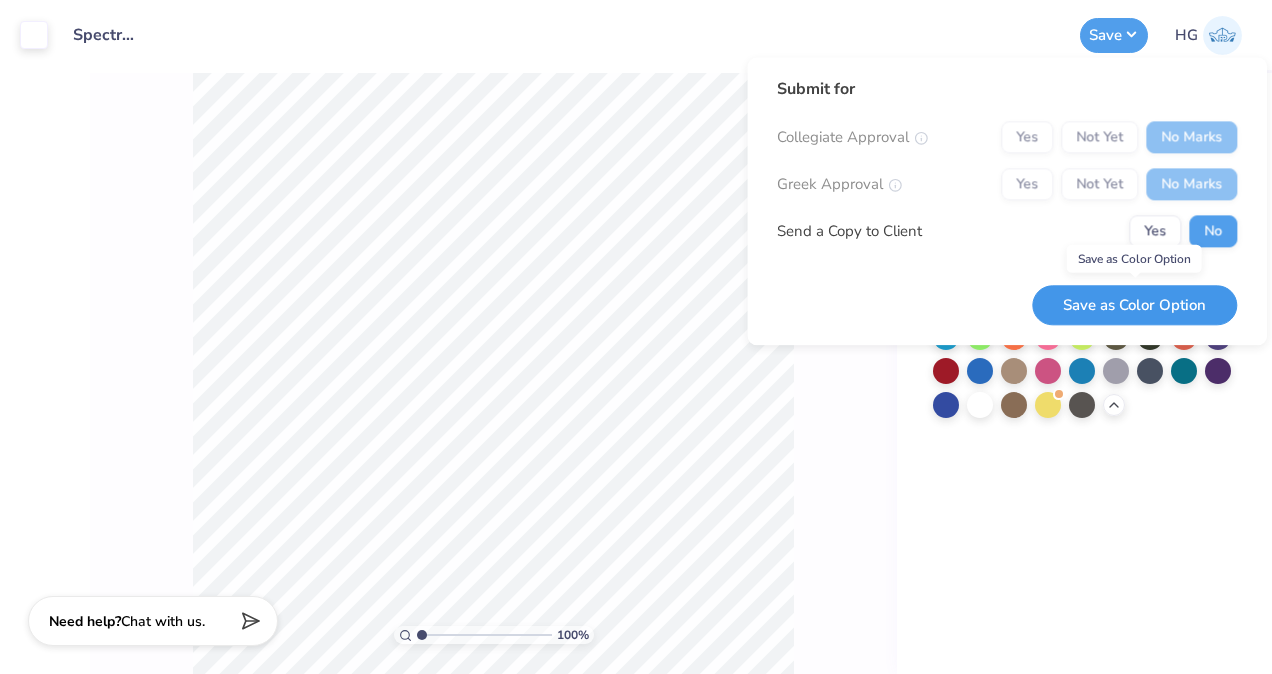 click on "Save as Color Option" at bounding box center [1134, 305] 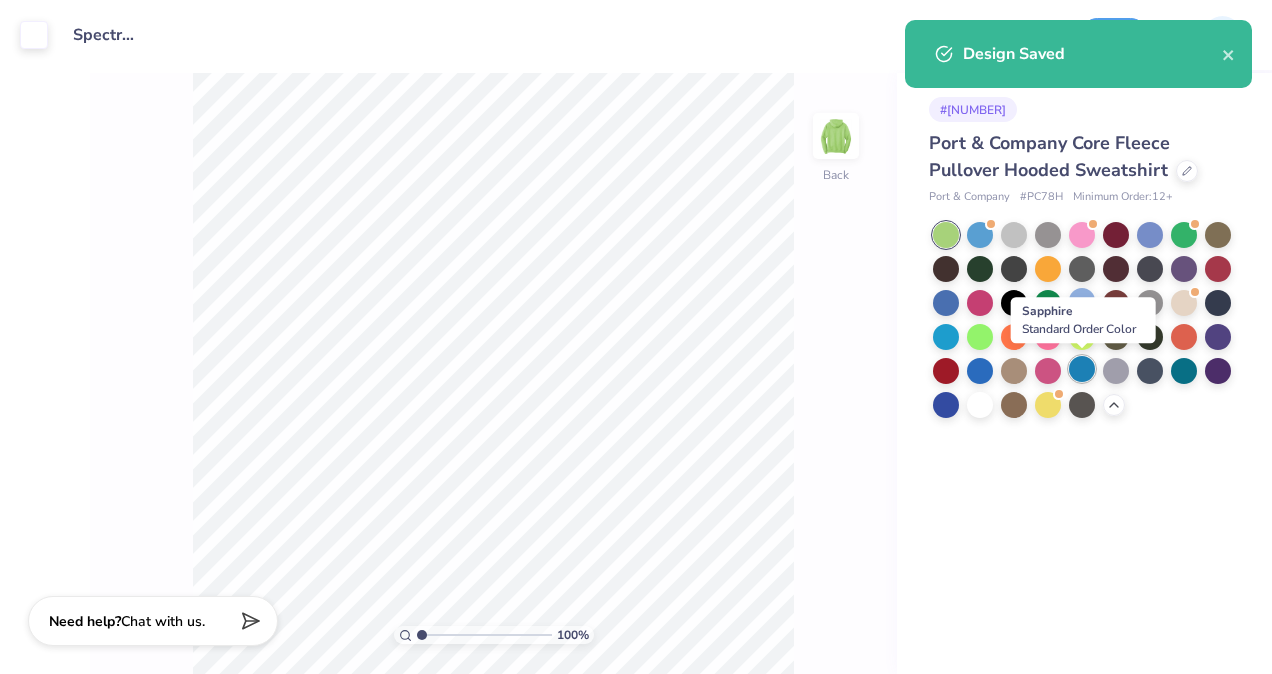 click at bounding box center (1082, 369) 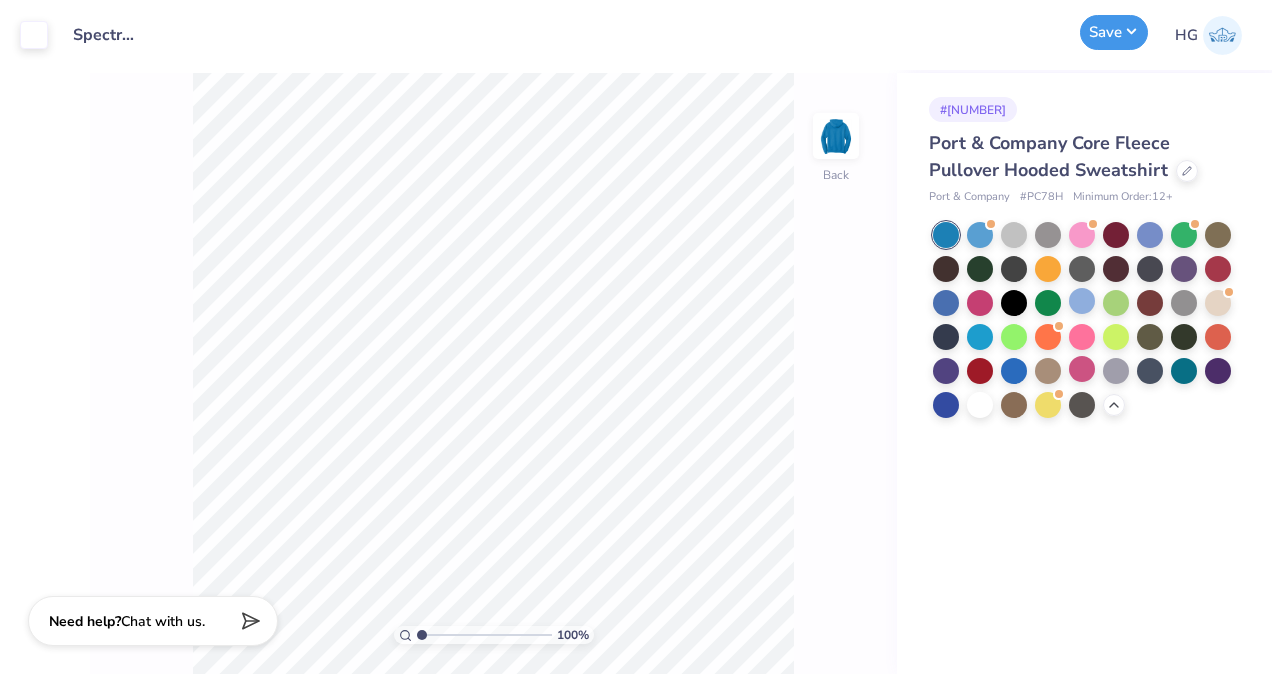 click on "Save" at bounding box center (1114, 32) 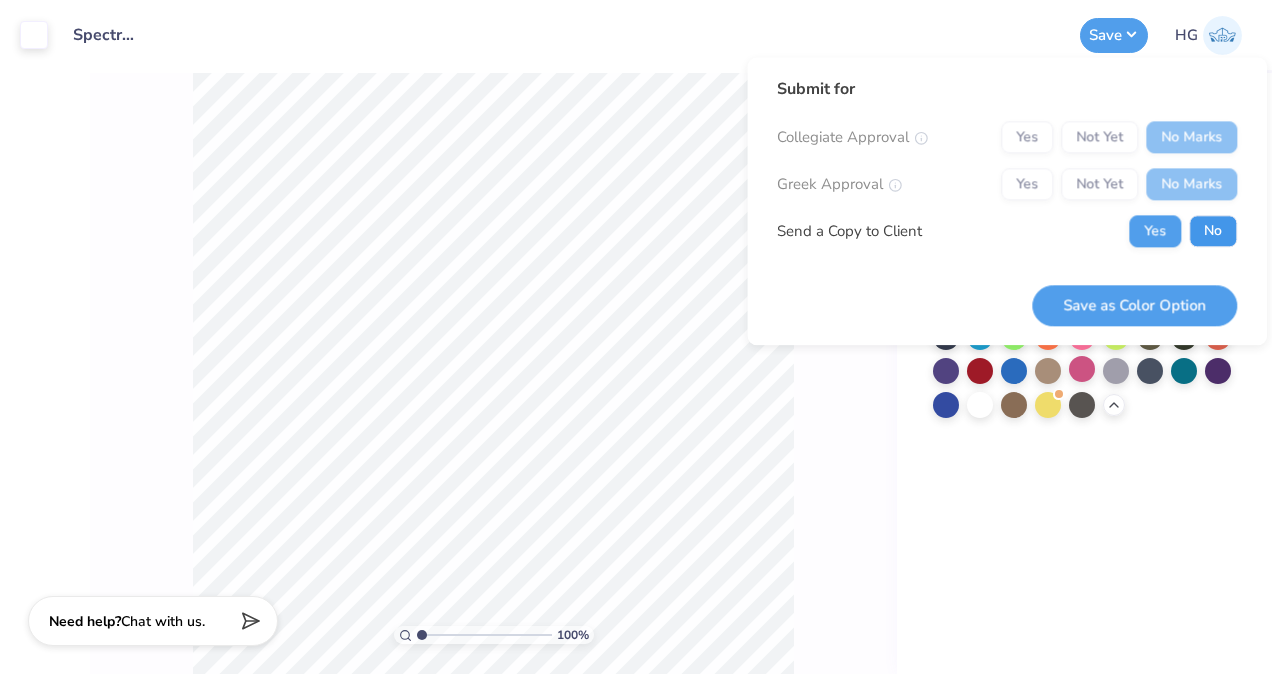 click on "No" at bounding box center (1213, 231) 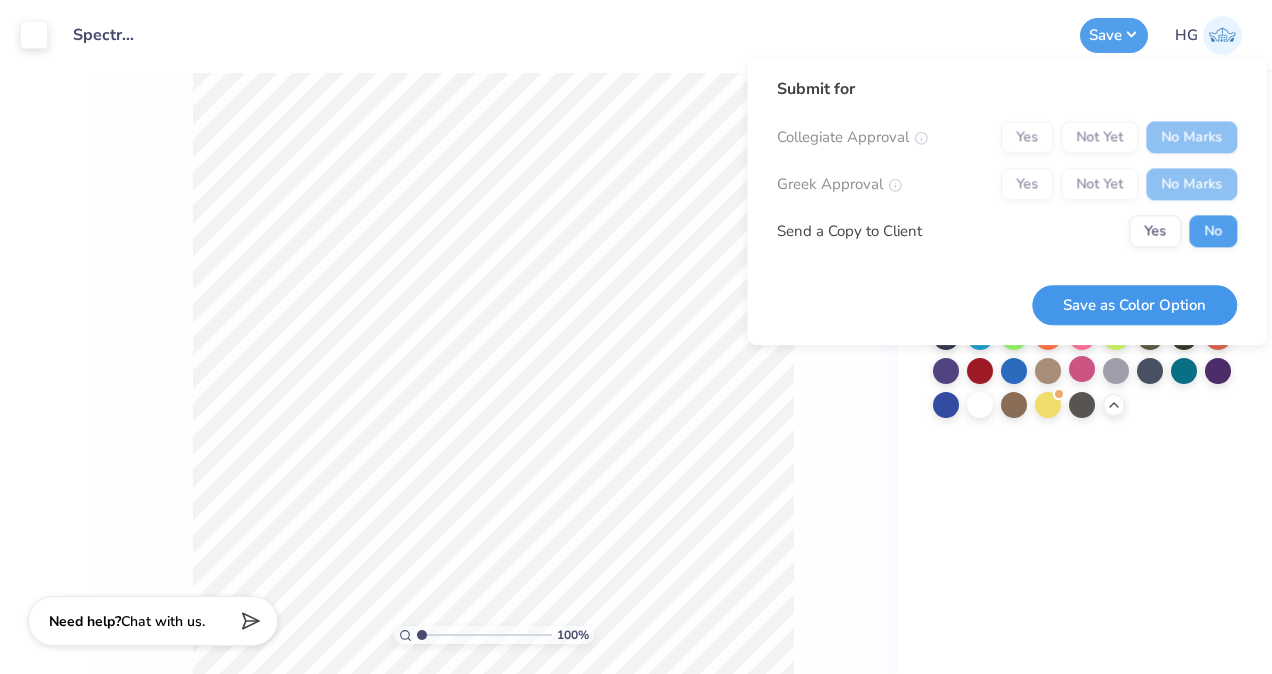 click on "Save as Color Option" at bounding box center (1134, 305) 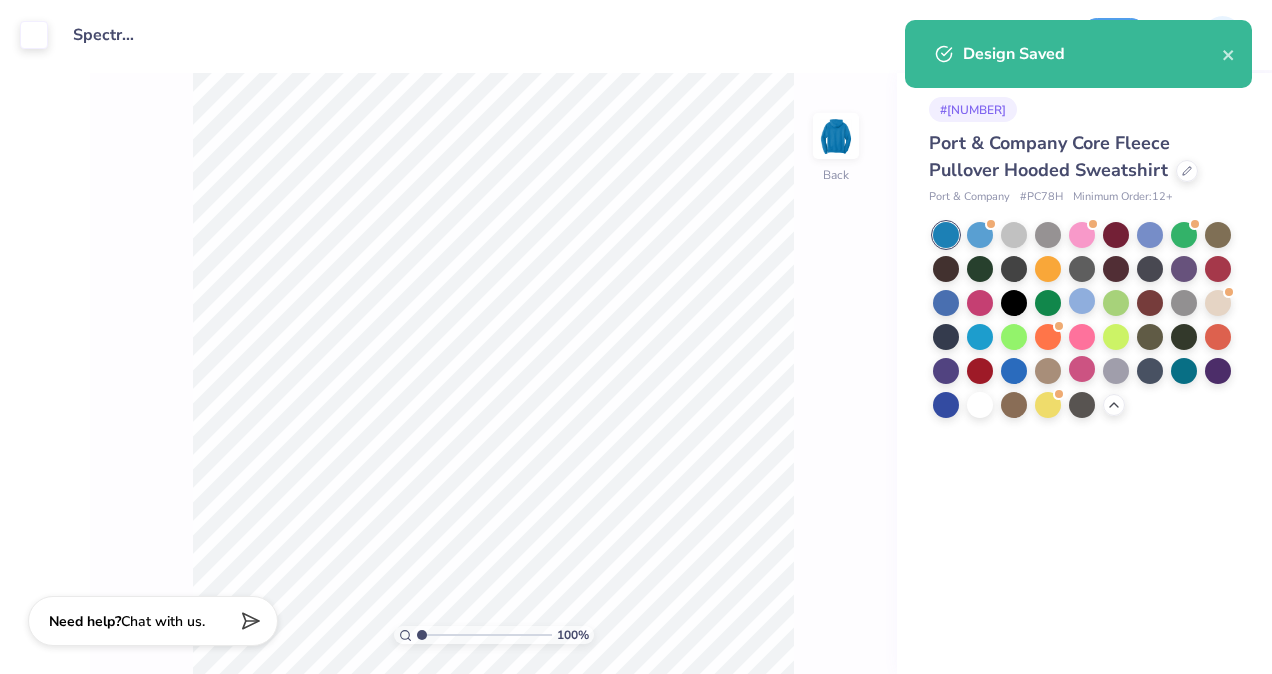 click on "Port & Company Core Fleece Pullover Hooded Sweatshirt" at bounding box center [1080, 157] 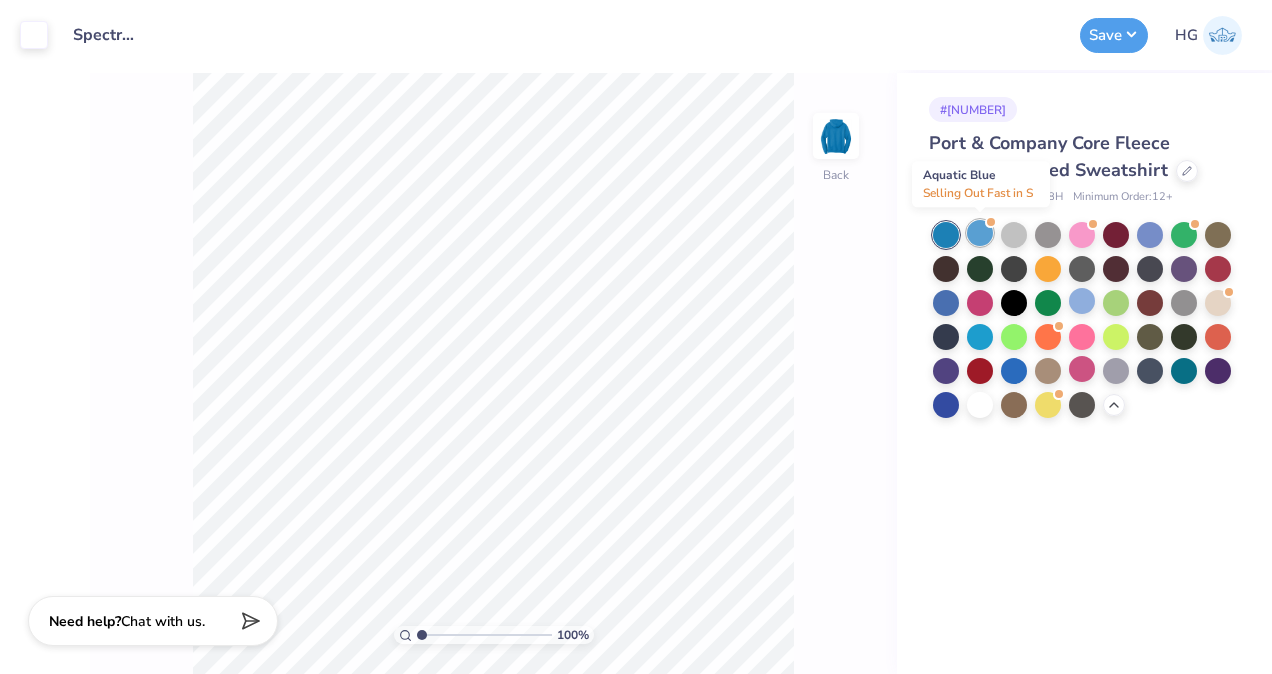 click at bounding box center [980, 233] 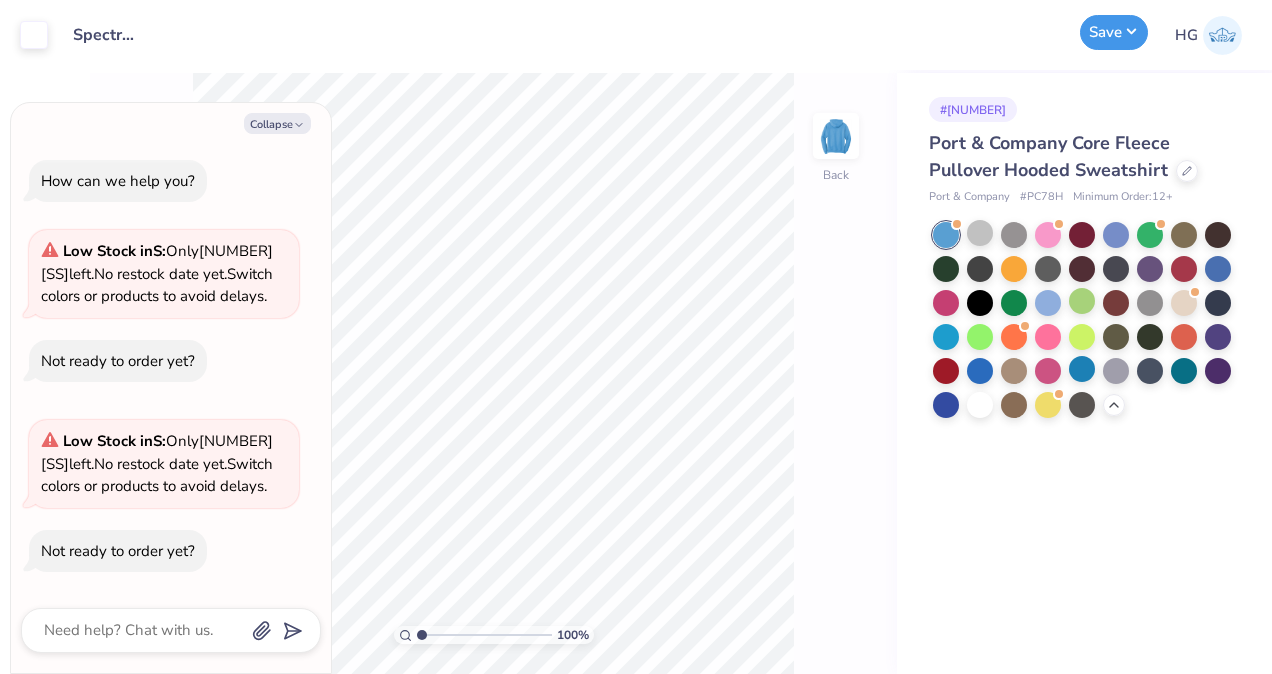 click on "Save" at bounding box center [1114, 32] 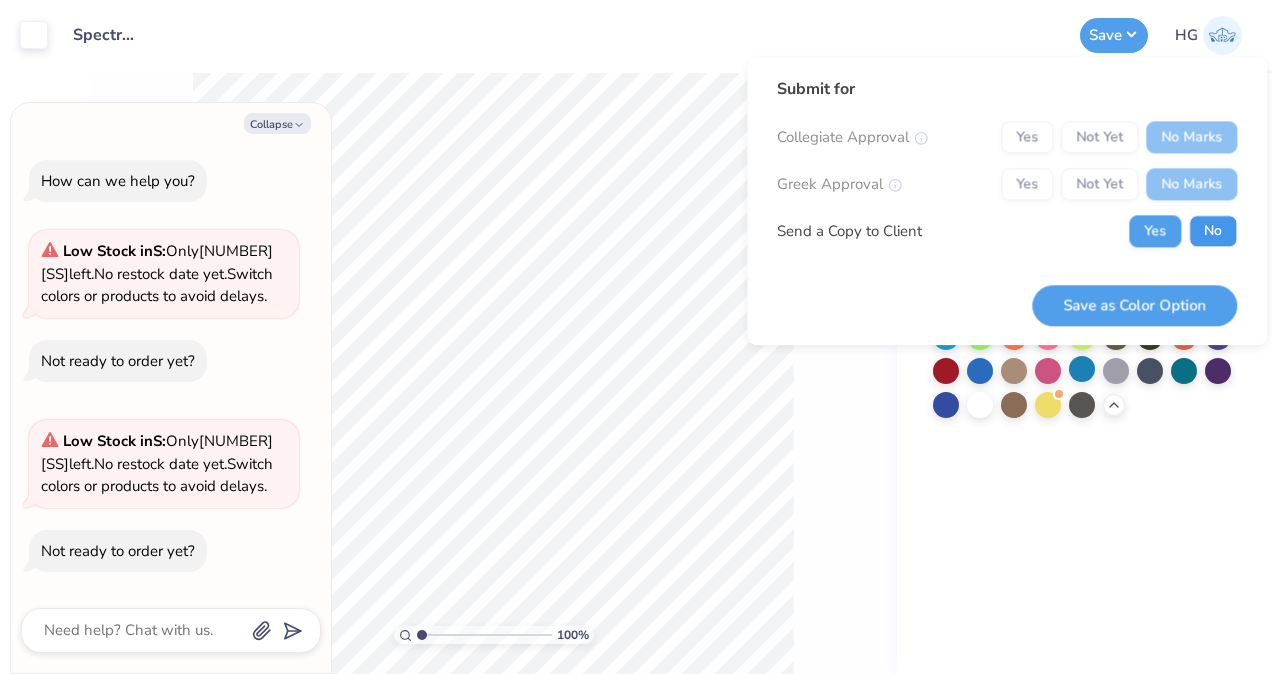click on "No" at bounding box center [1213, 231] 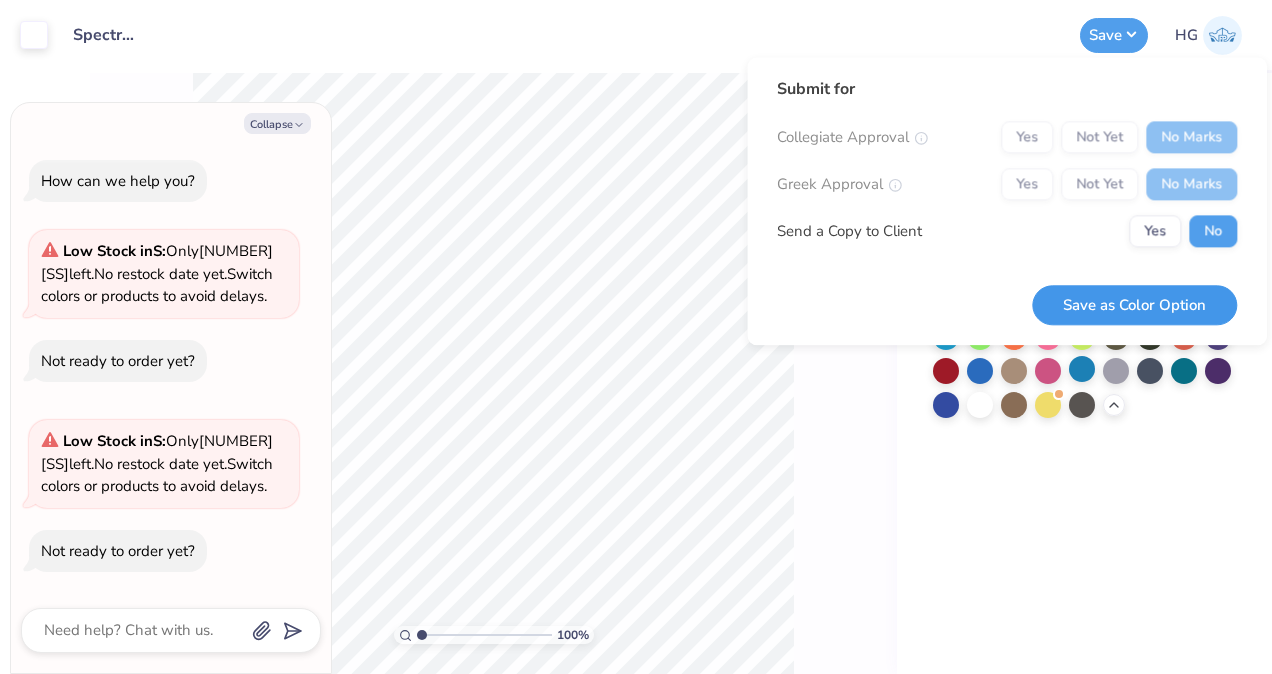 click on "Save as Color Option" at bounding box center (1134, 305) 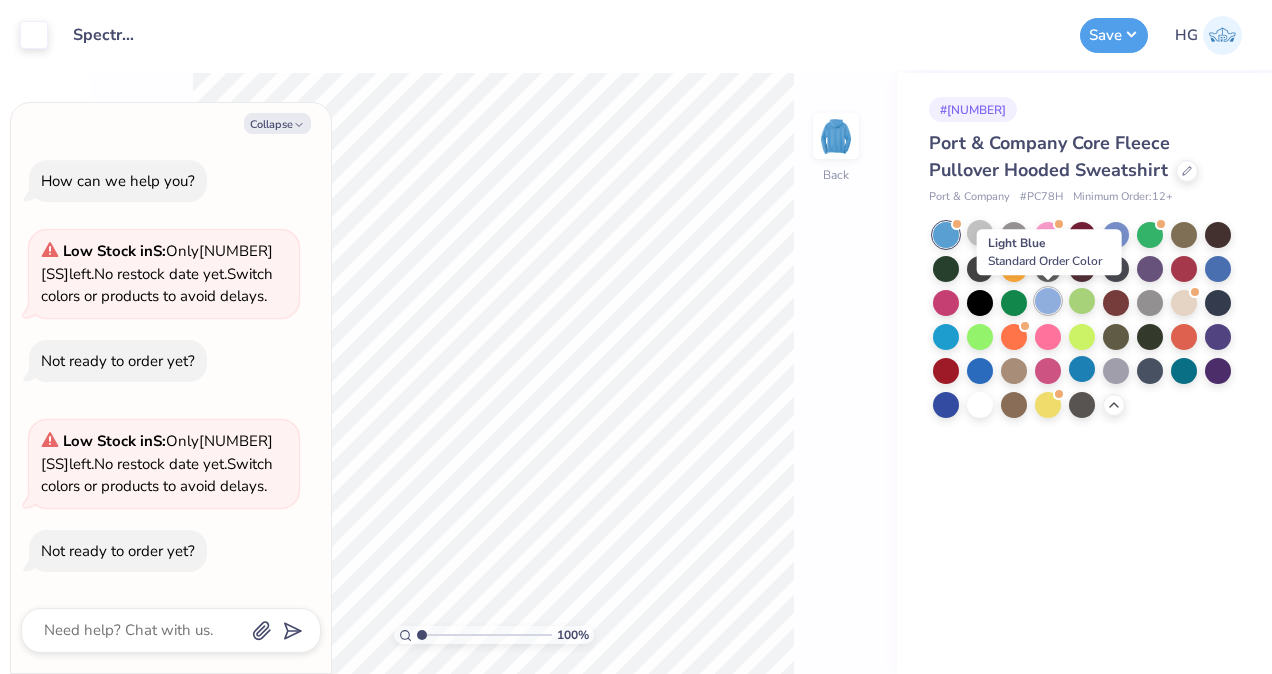 click at bounding box center [1048, 301] 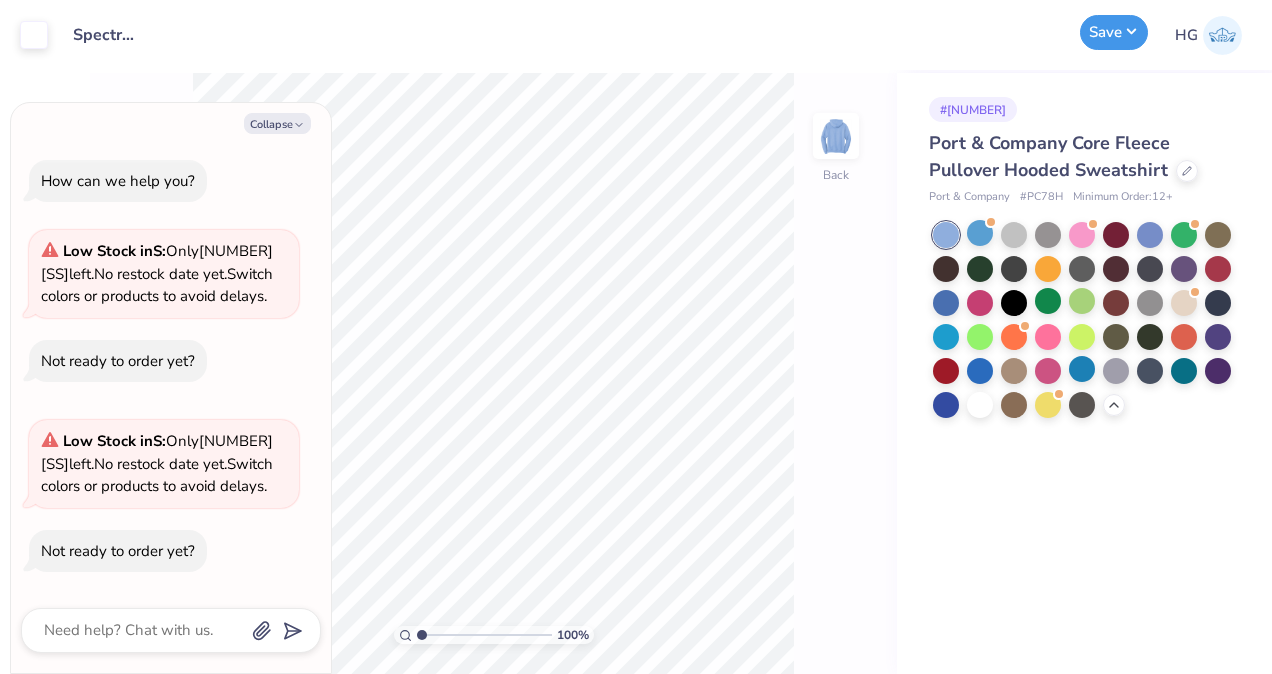 click on "Save" at bounding box center [1114, 32] 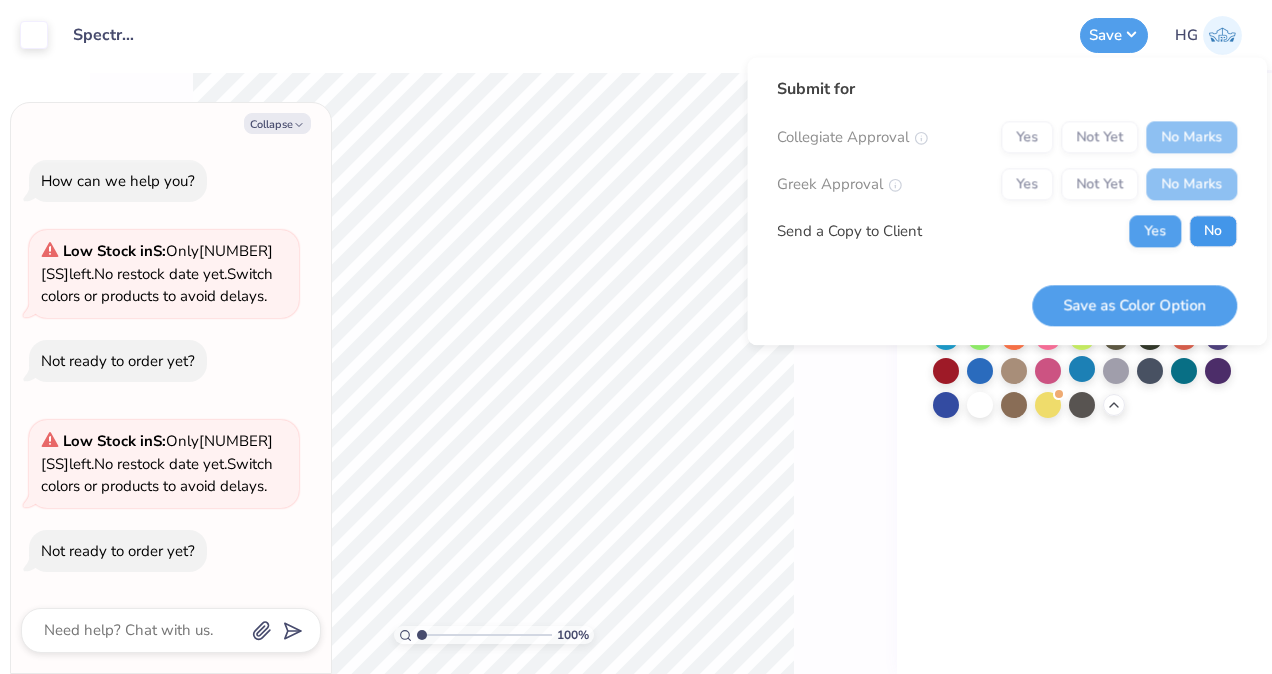 click on "No" at bounding box center (1213, 231) 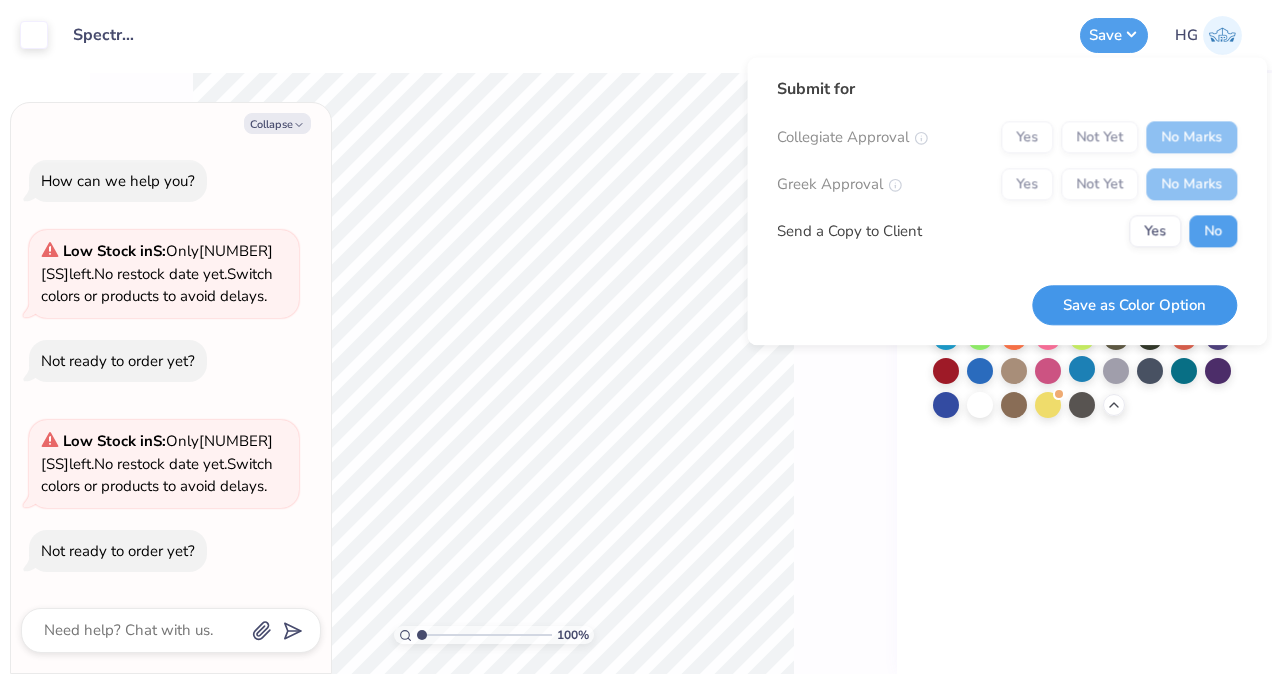 click on "Save as Color Option" at bounding box center (1134, 305) 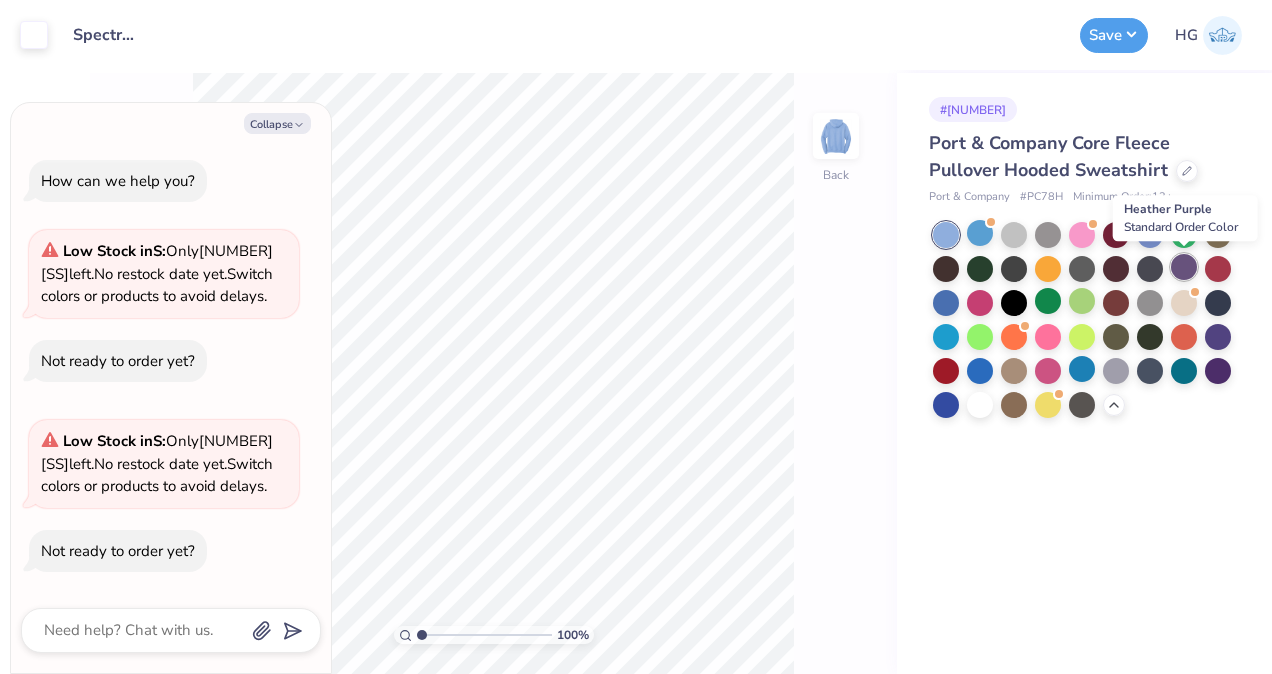click at bounding box center (1184, 267) 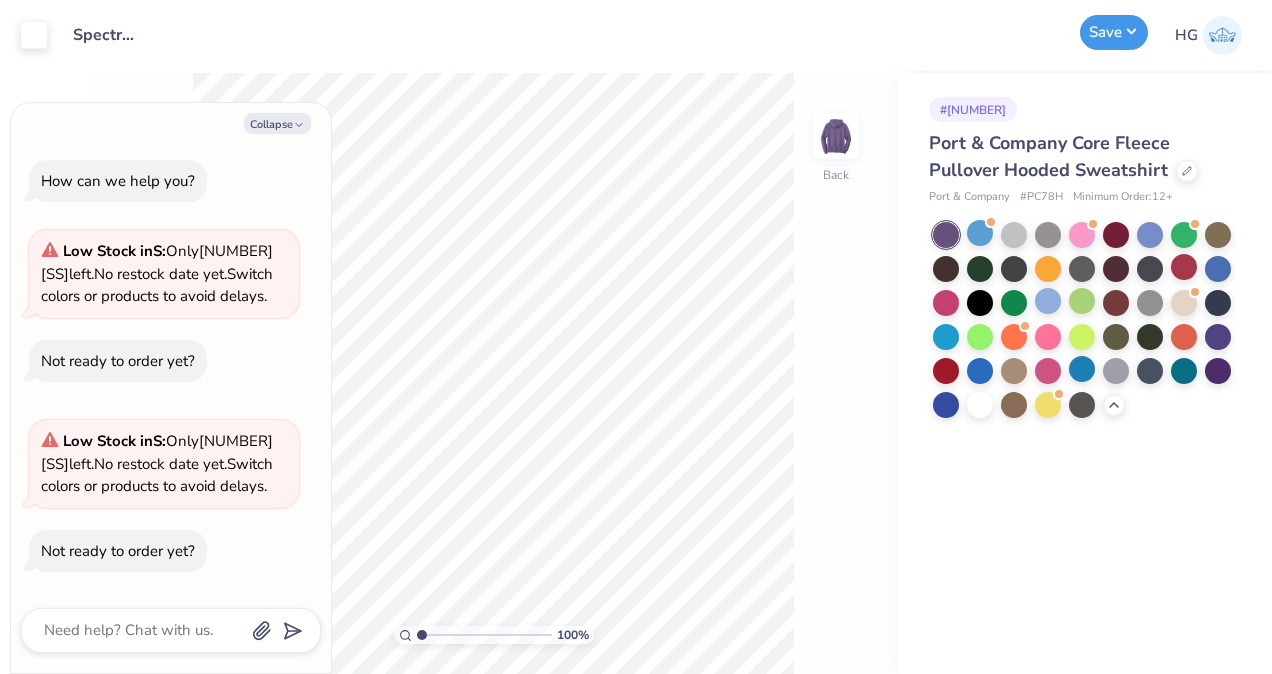 click on "Save" at bounding box center (1114, 32) 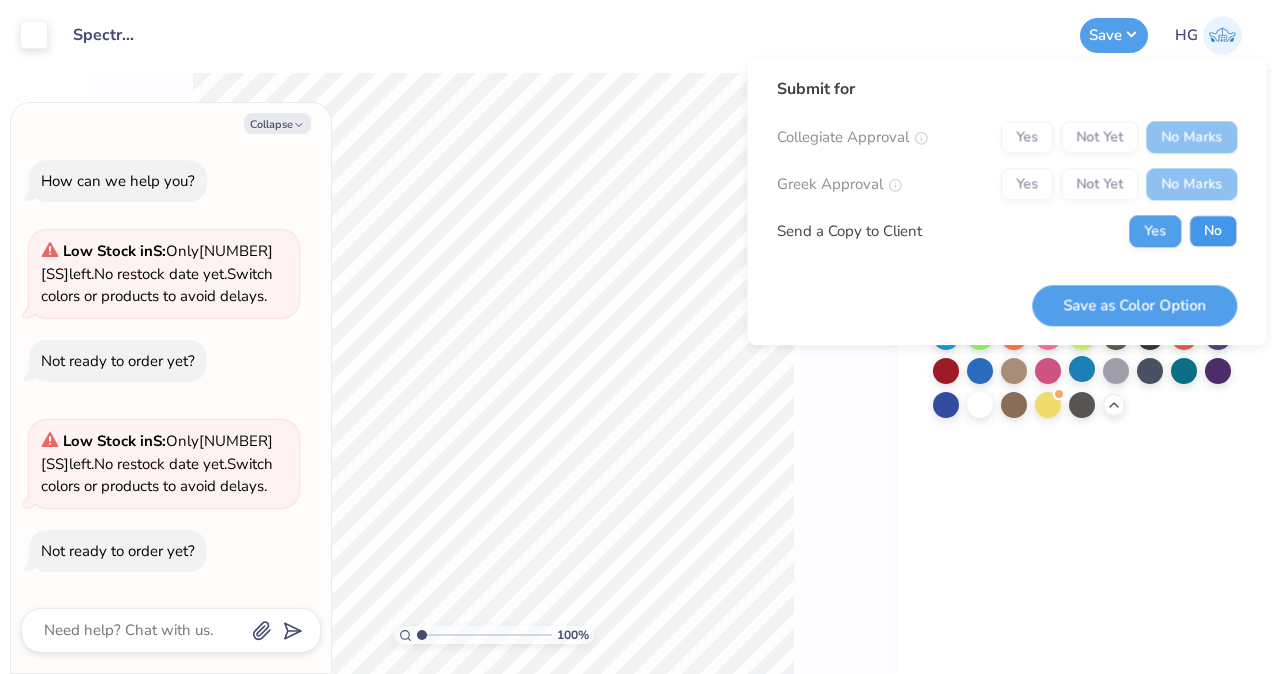 click on "No" at bounding box center [1213, 231] 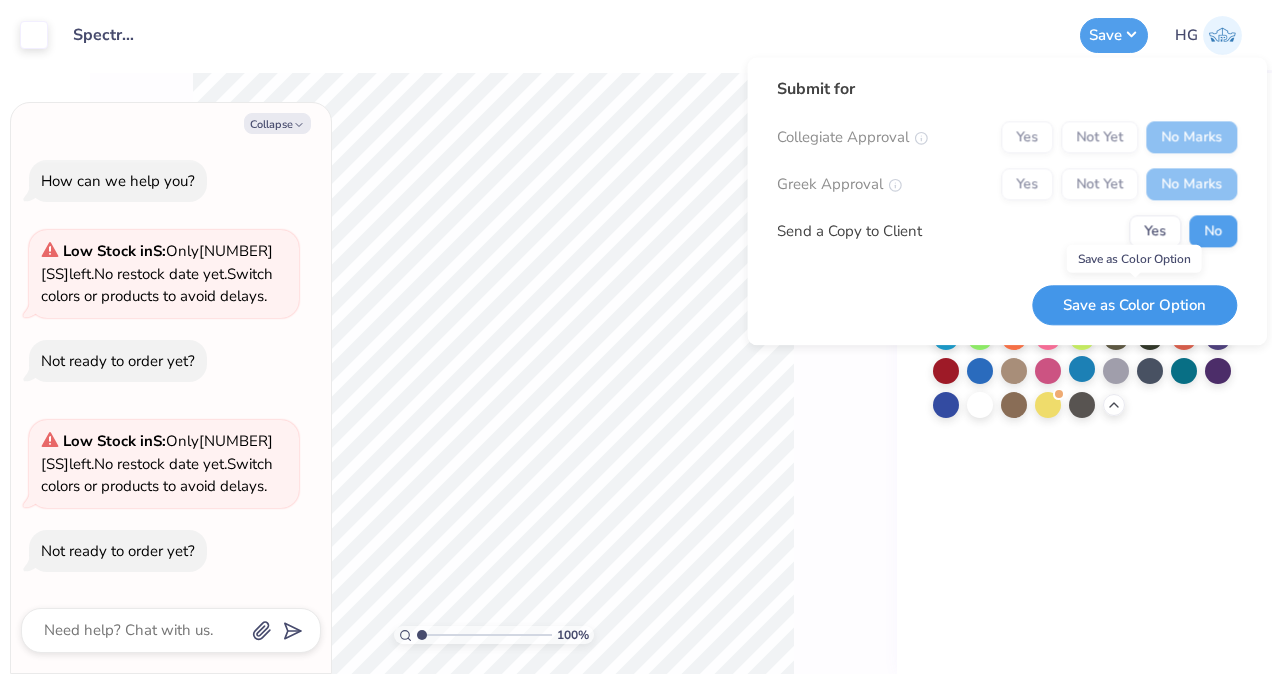 click on "Save as Color Option" at bounding box center [1134, 305] 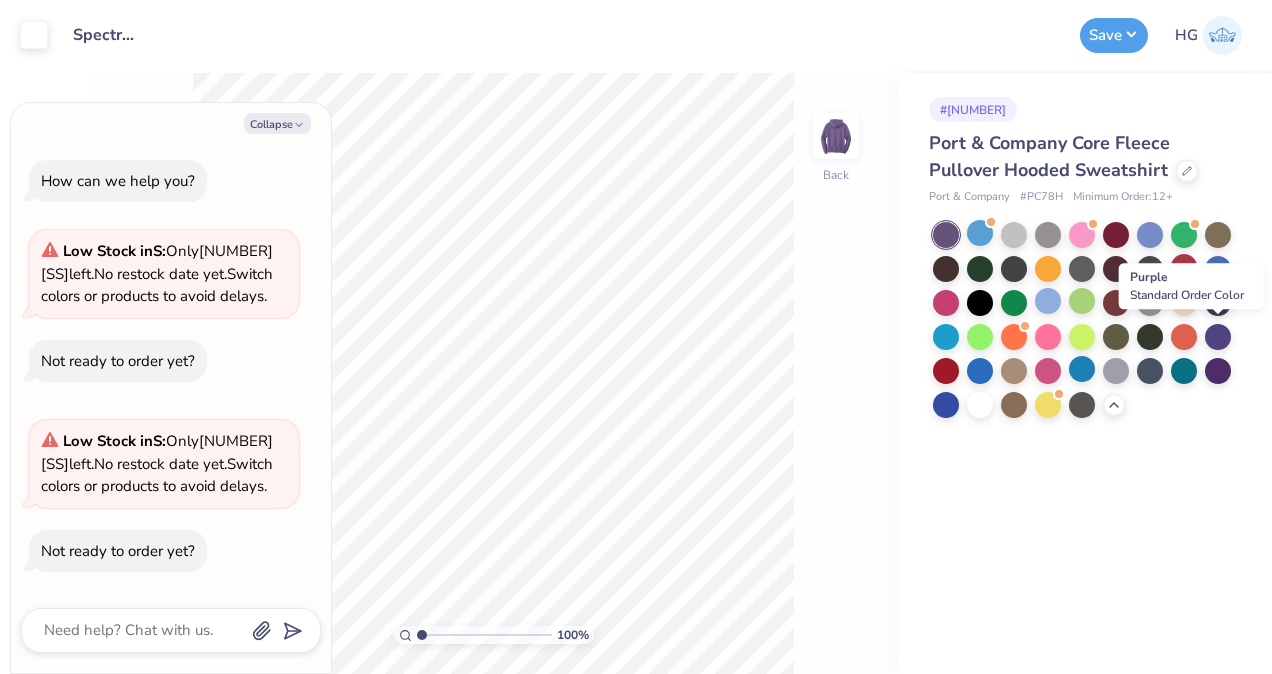 click at bounding box center [1218, 337] 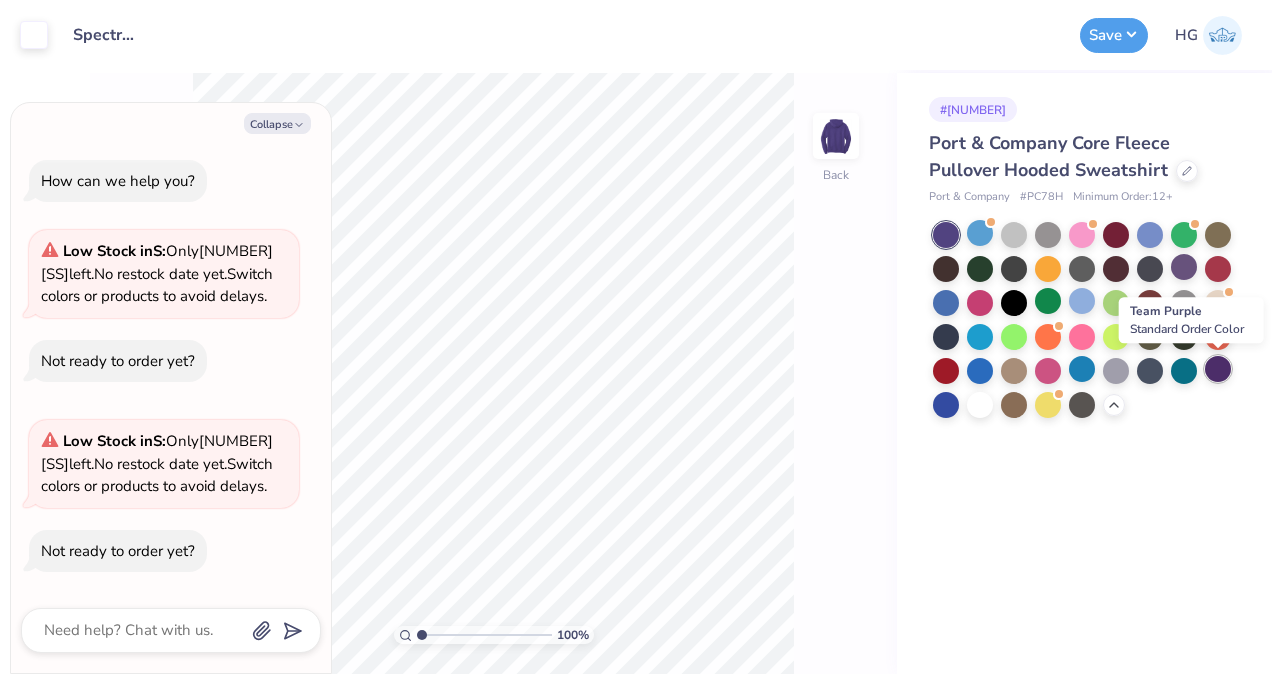 click at bounding box center (1218, 369) 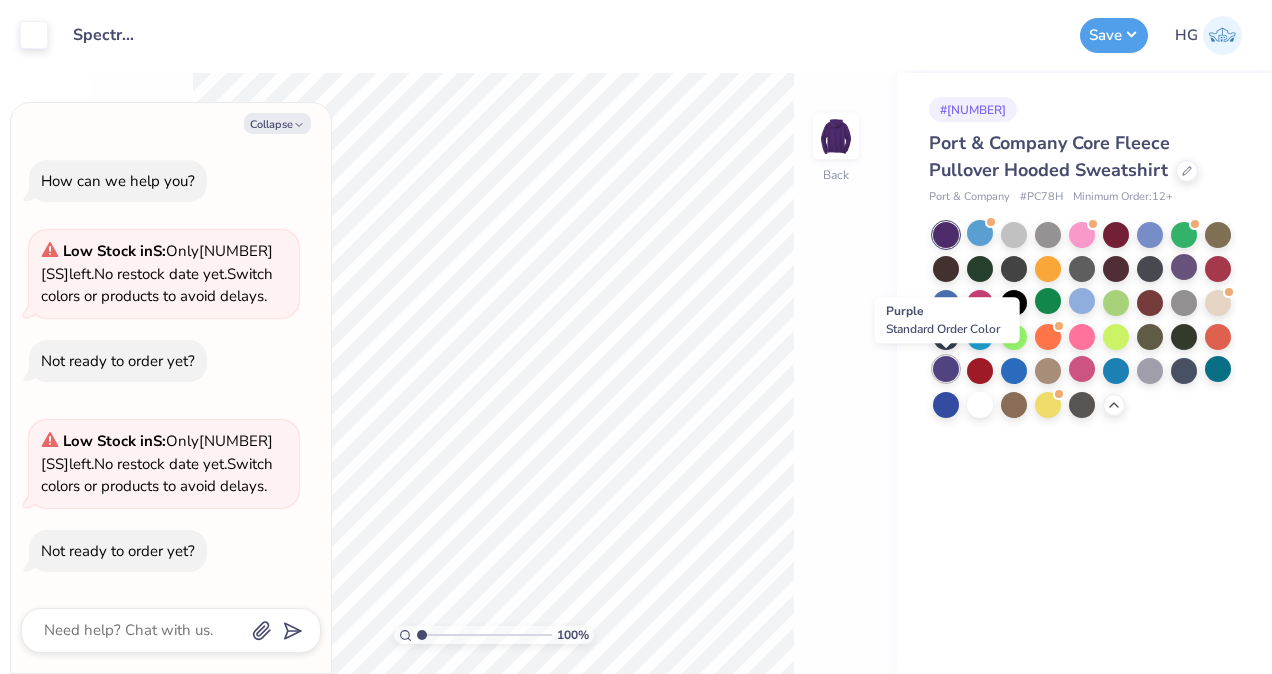 click at bounding box center [946, 369] 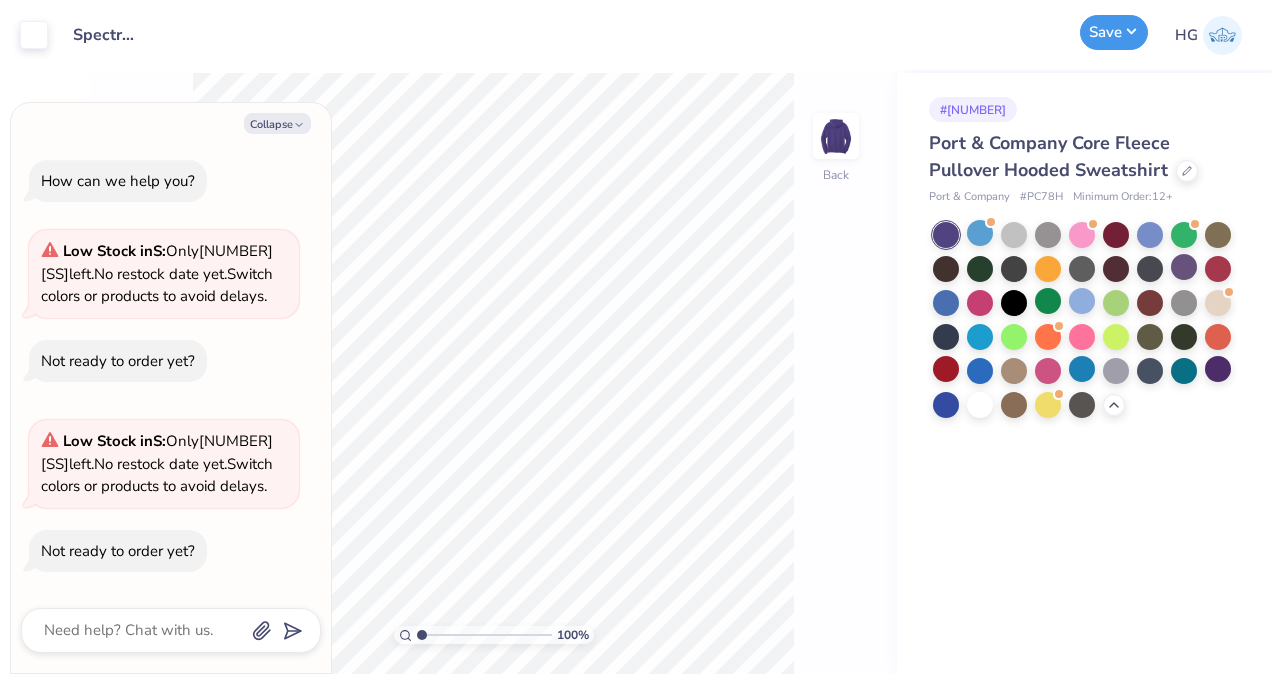 click on "Save" at bounding box center (1114, 32) 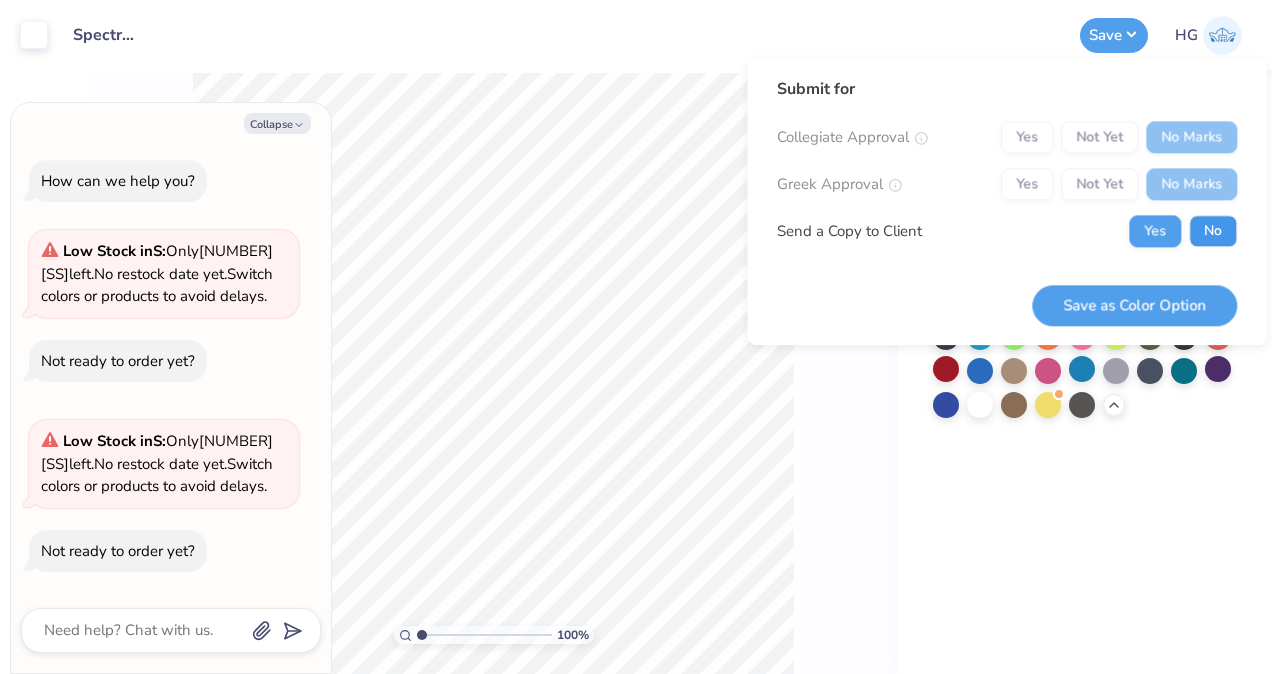 click on "No" at bounding box center (1213, 231) 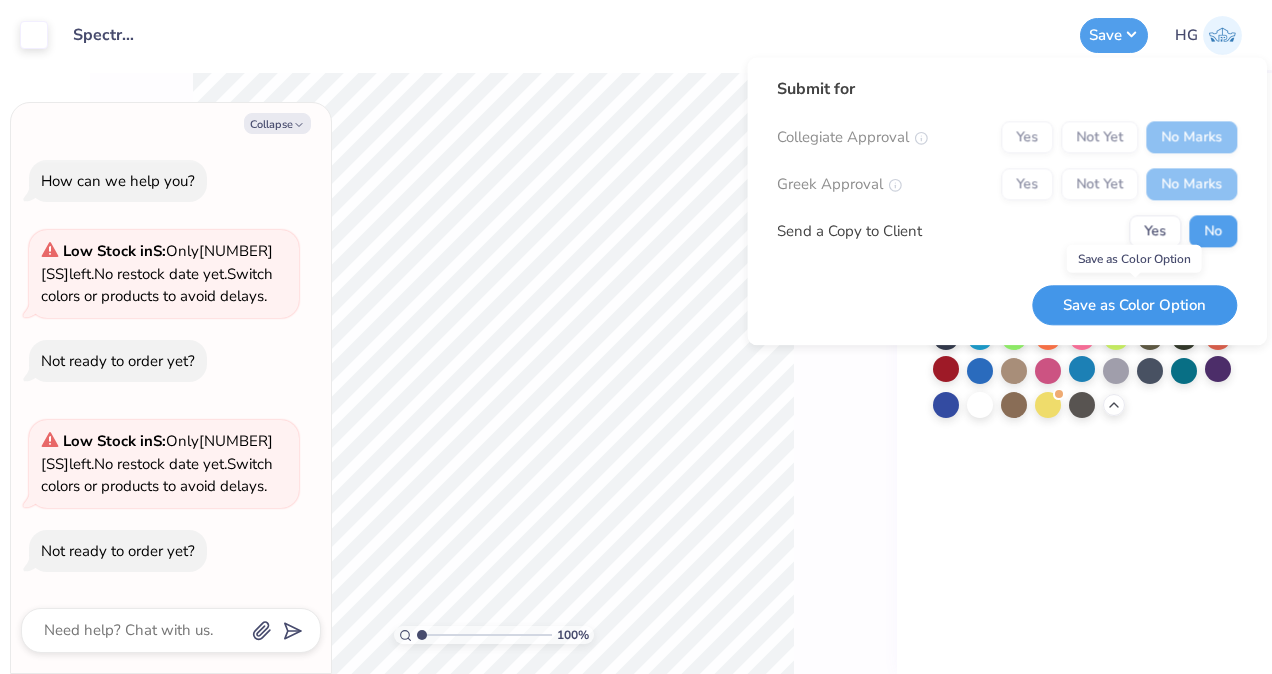 click on "Save as Color Option" at bounding box center [1134, 305] 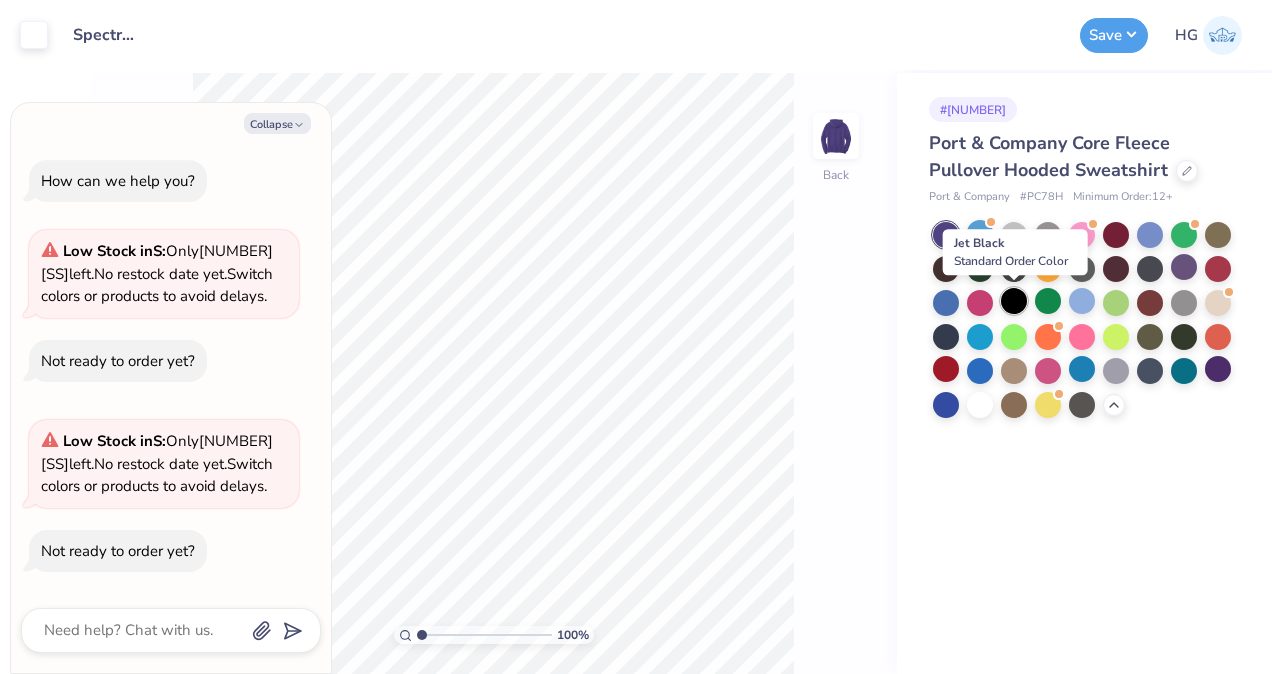 click at bounding box center [1014, 301] 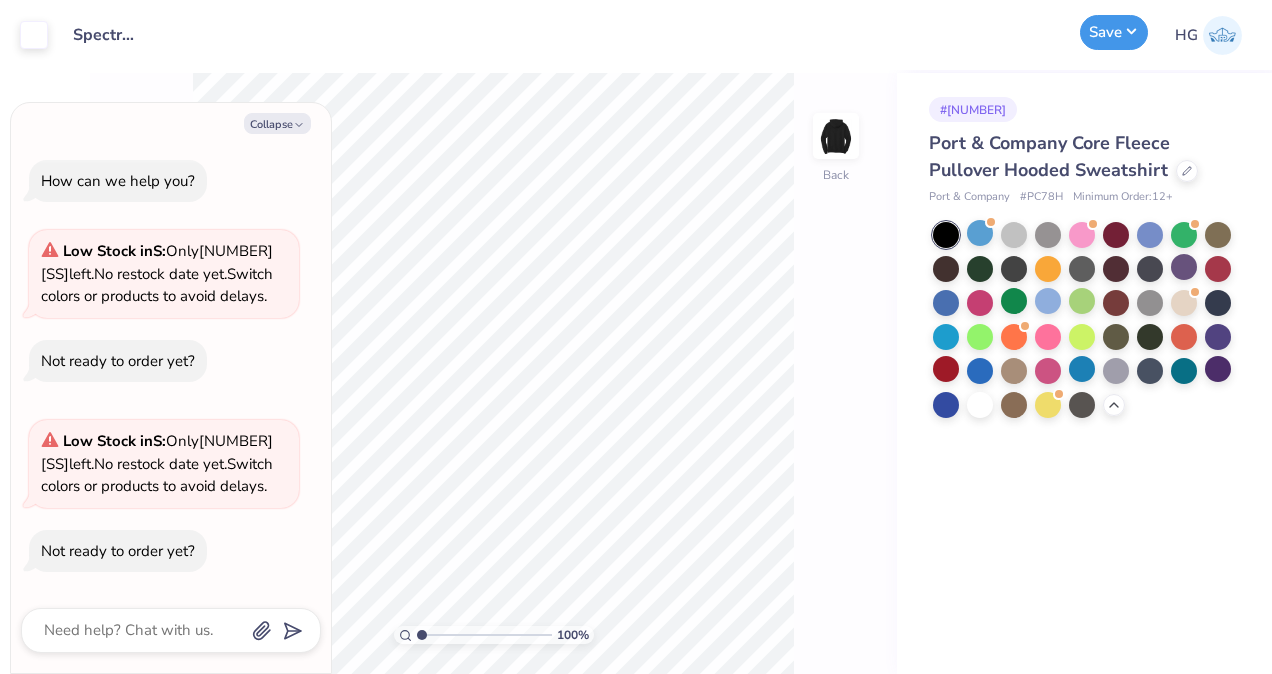 click on "Save" at bounding box center [1114, 32] 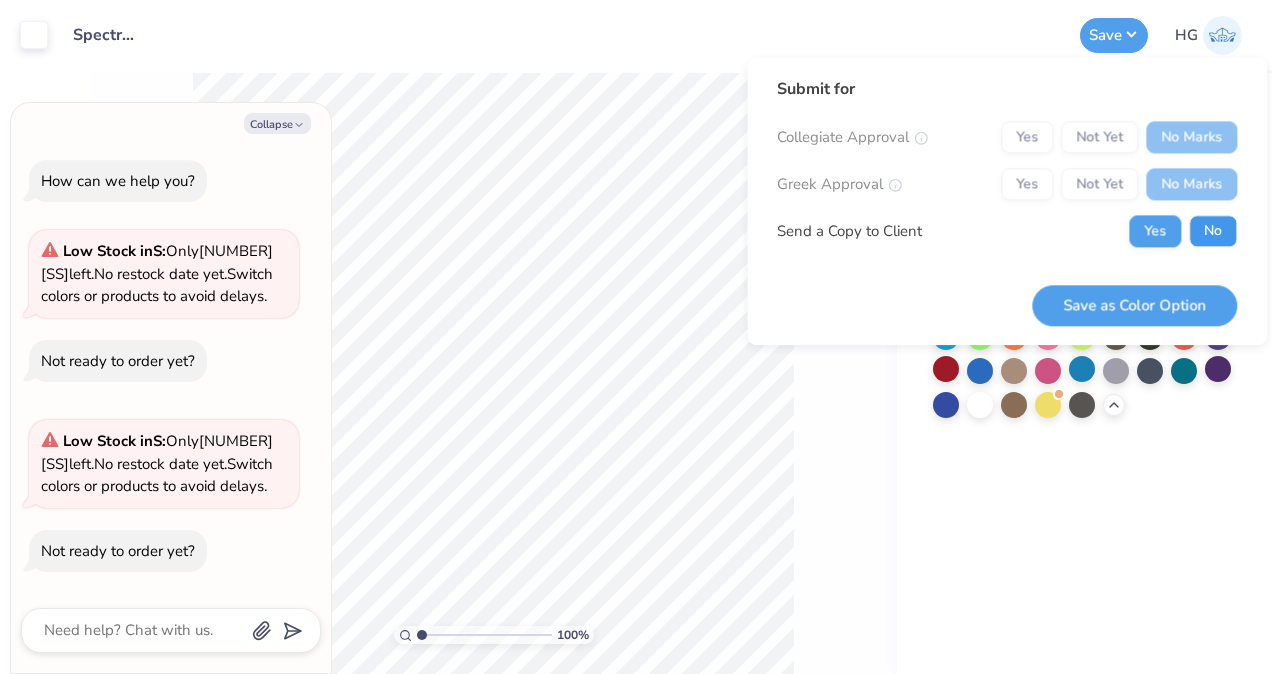 click on "No" at bounding box center [1213, 231] 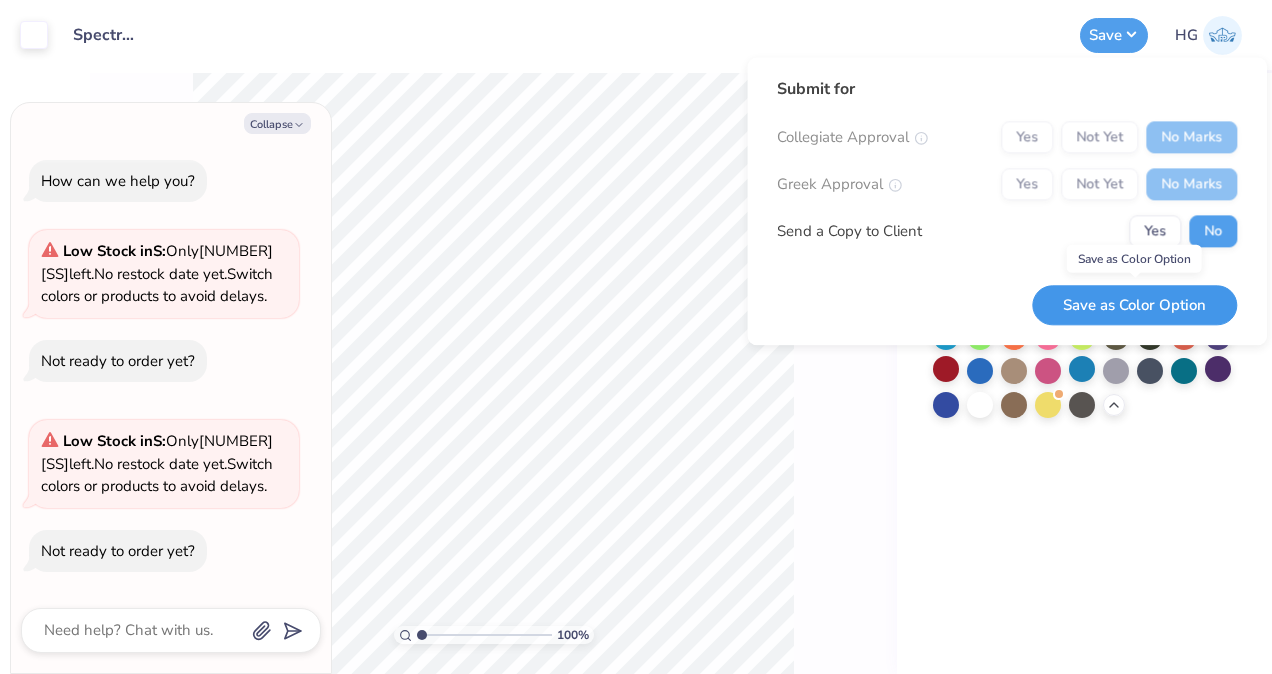 click on "Save as Color Option" at bounding box center [1134, 305] 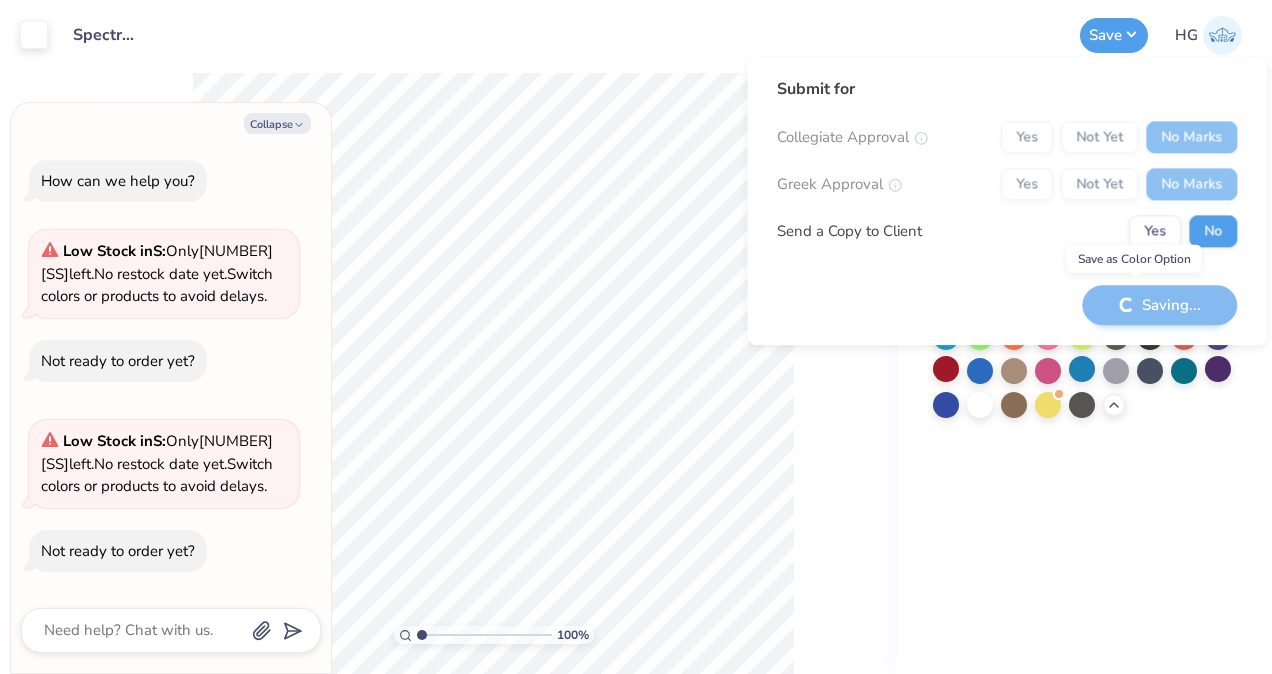 type on "x" 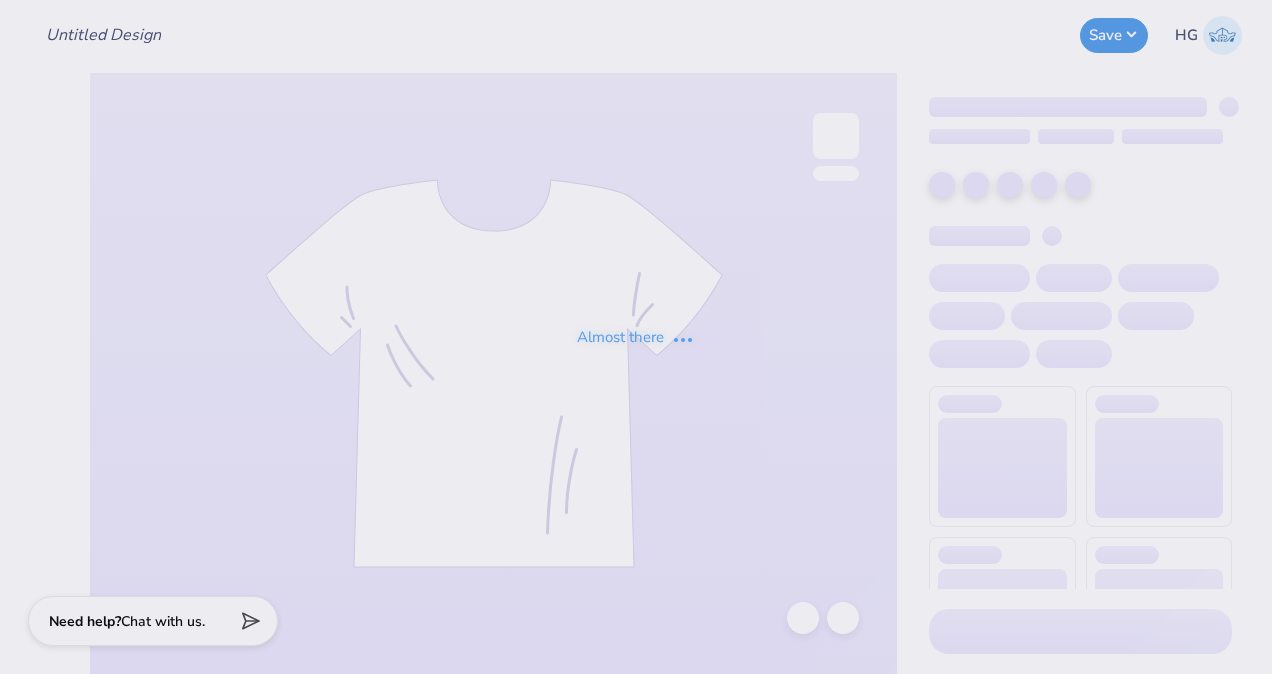 type on "Spectrum Achievers" 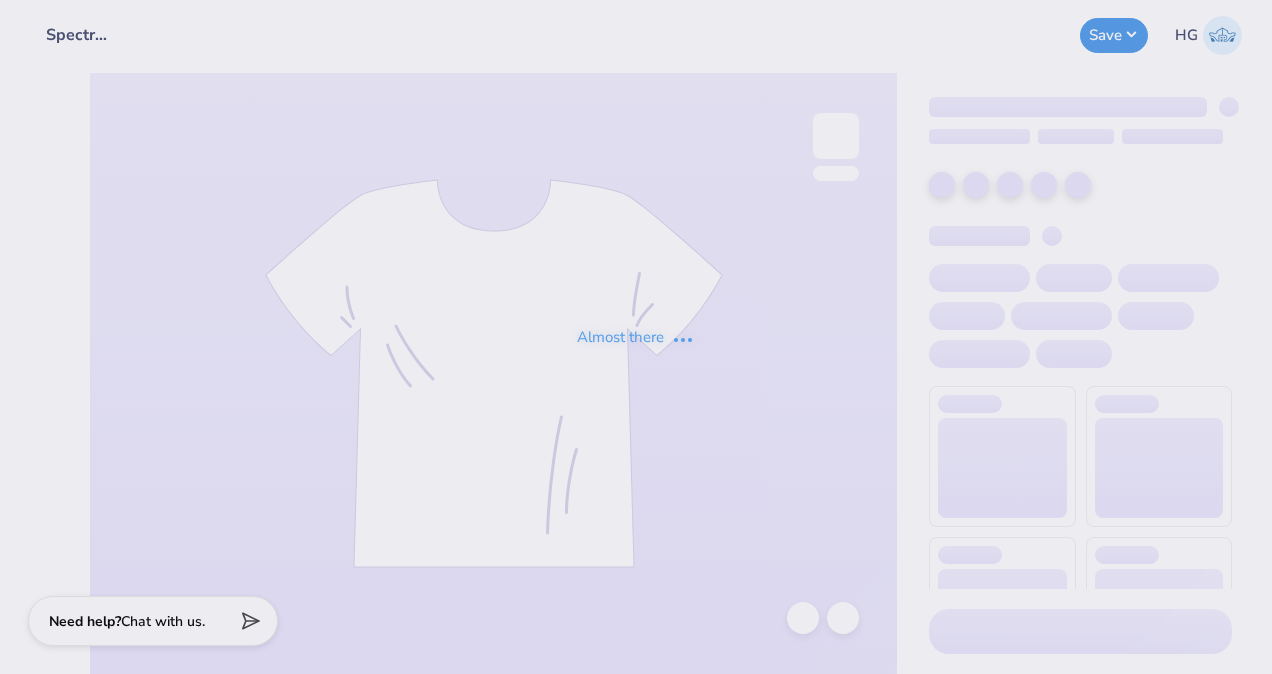 scroll, scrollTop: 0, scrollLeft: 0, axis: both 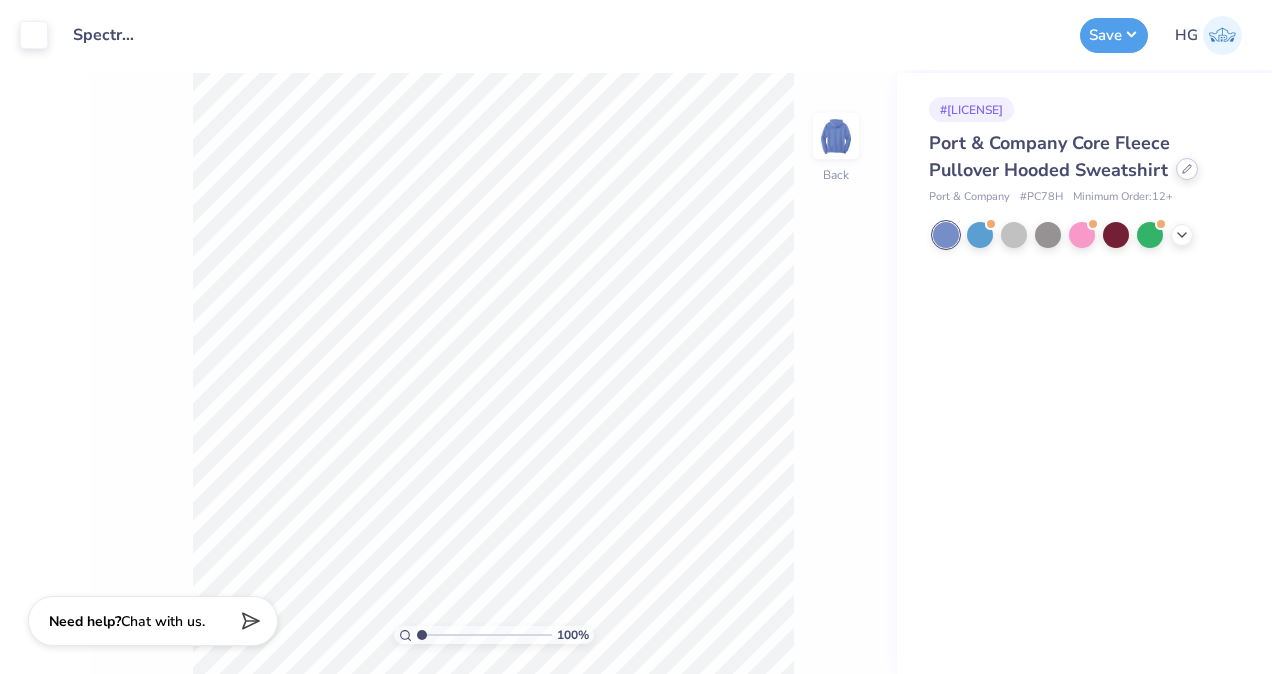 click 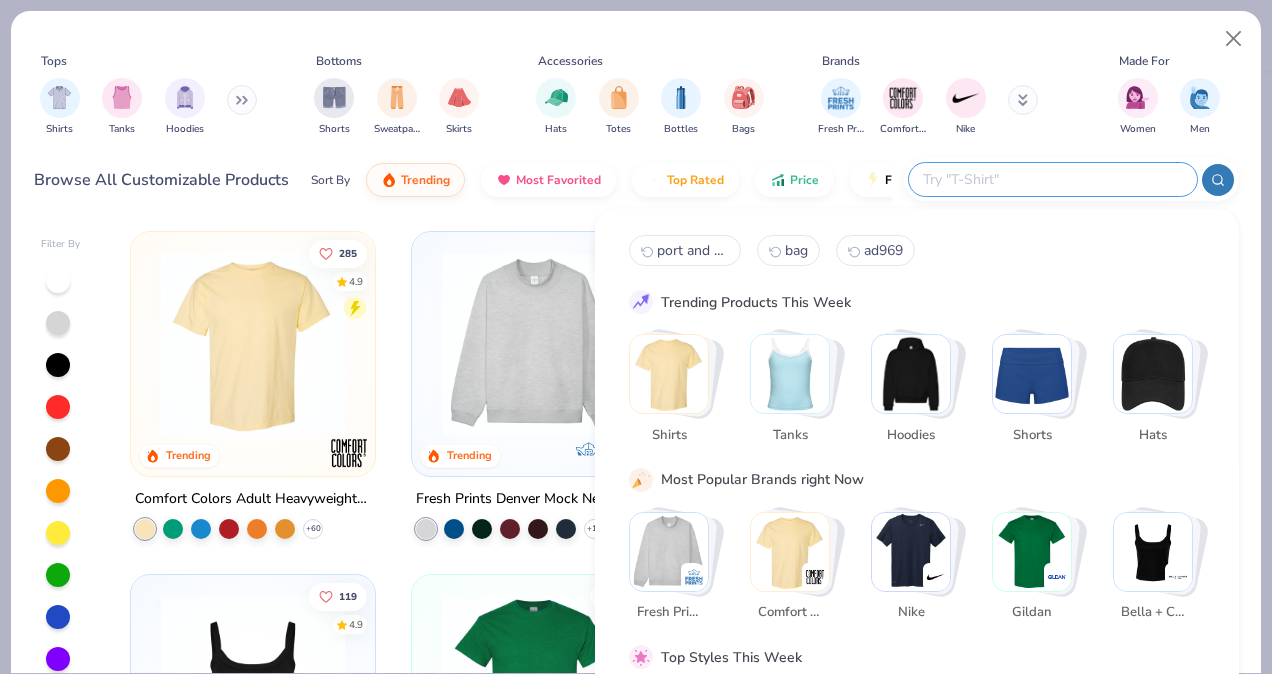 click at bounding box center [1052, 179] 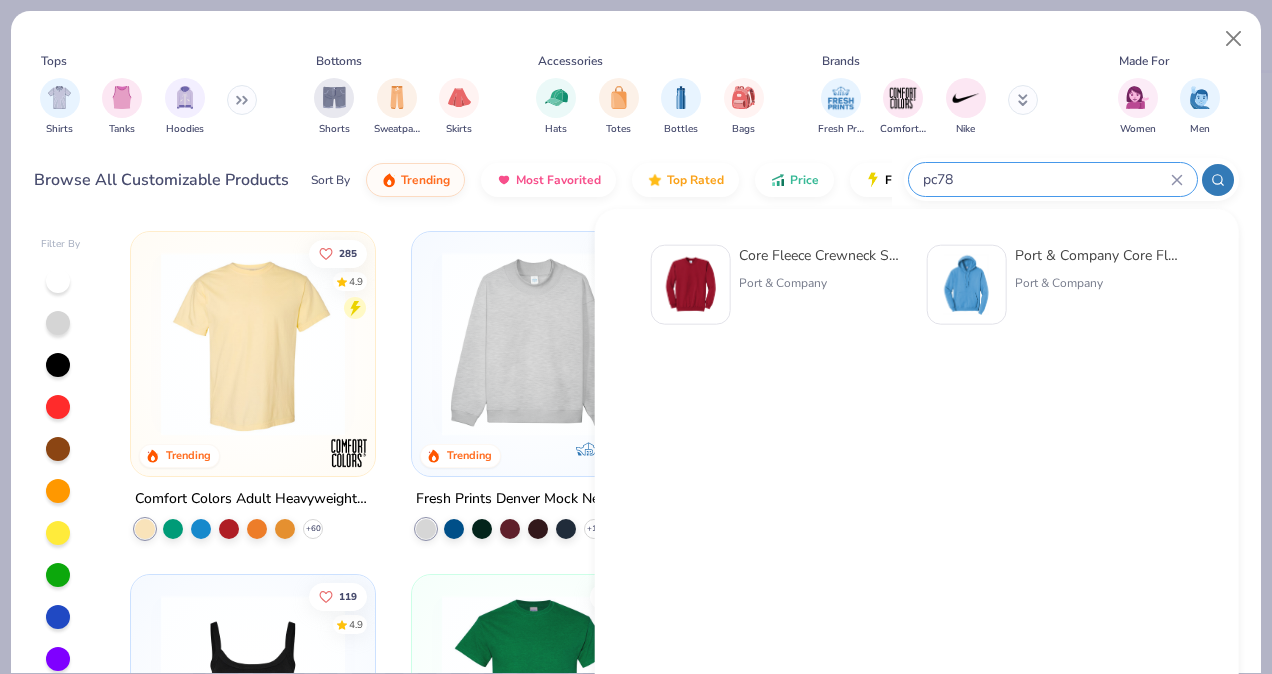 type on "pc78" 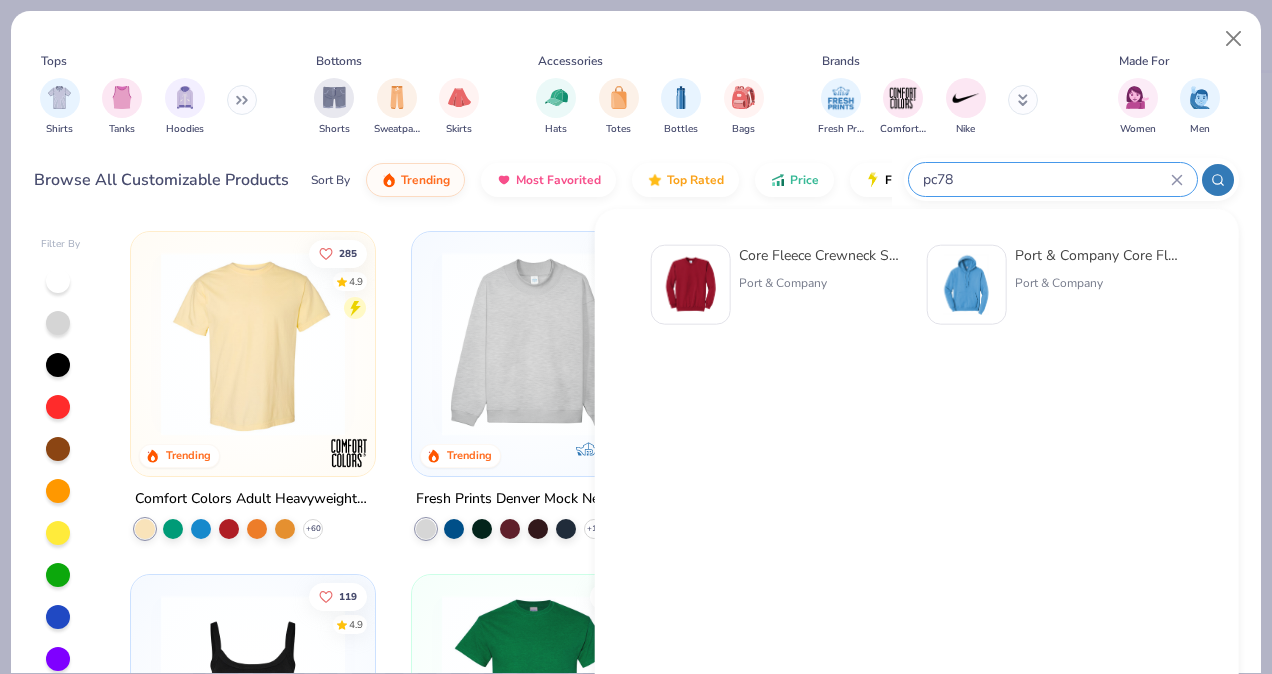 click on "Core Fleece Crewneck Sweatshirt" at bounding box center (823, 255) 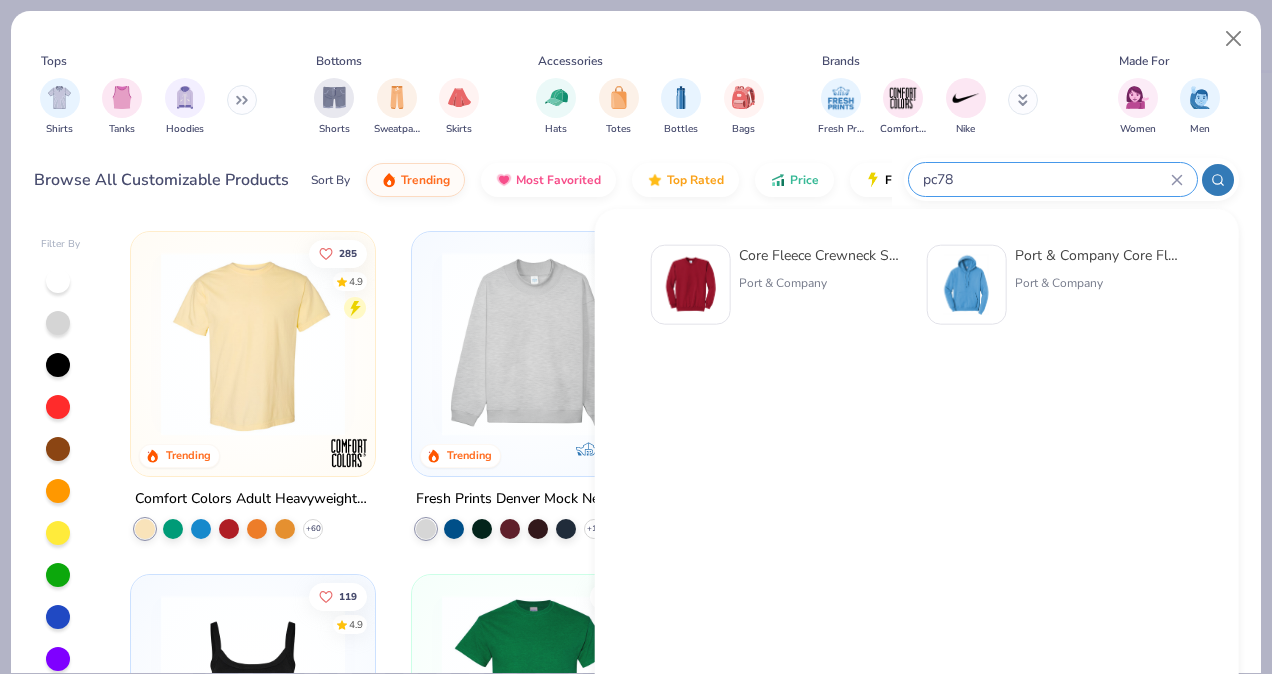 type 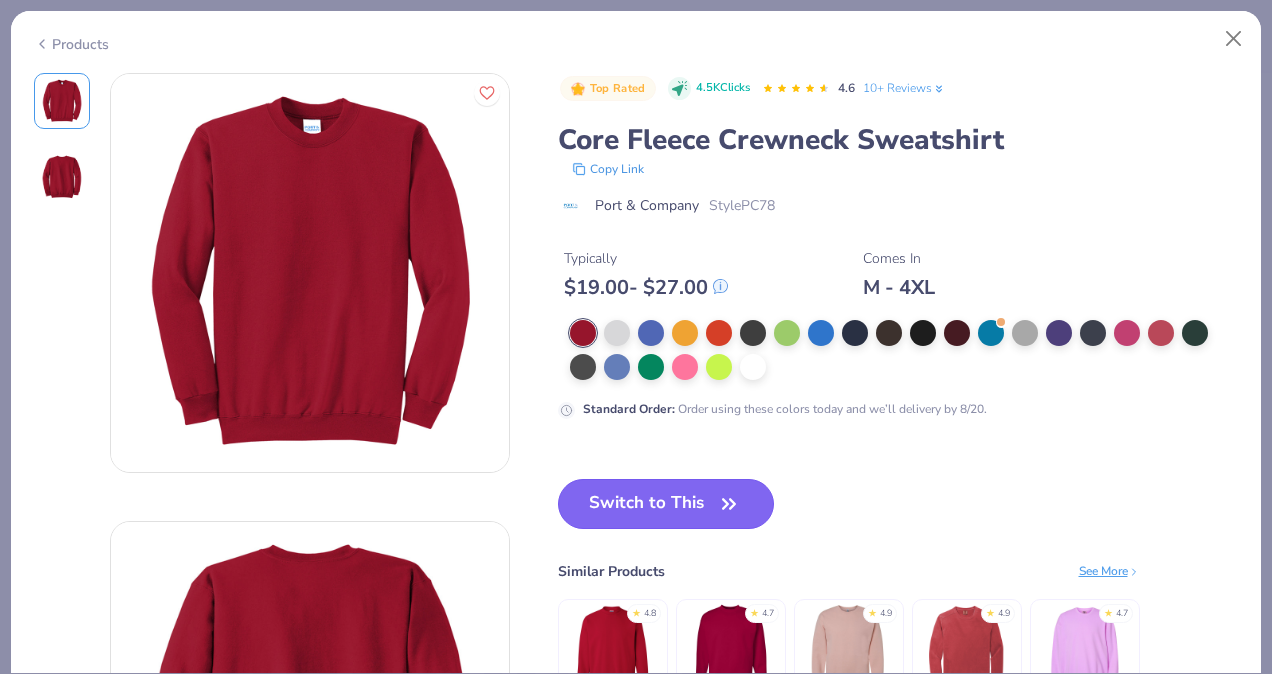 click on "Switch to This" at bounding box center [666, 504] 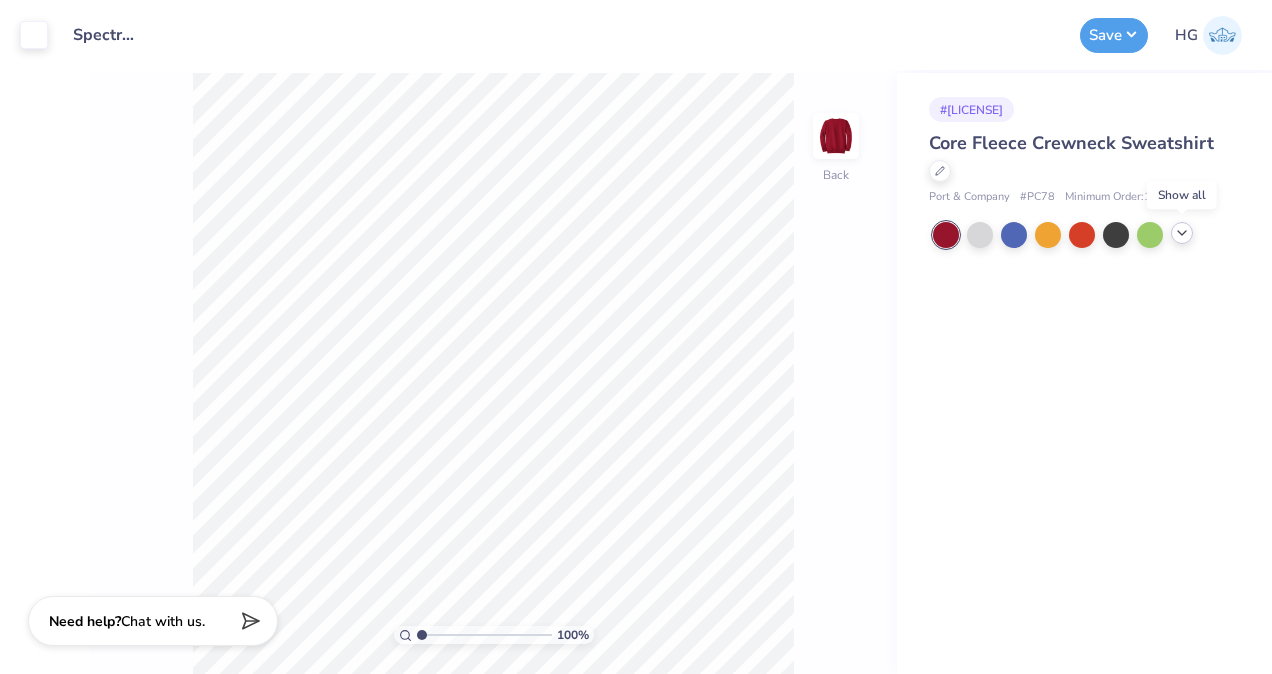 click 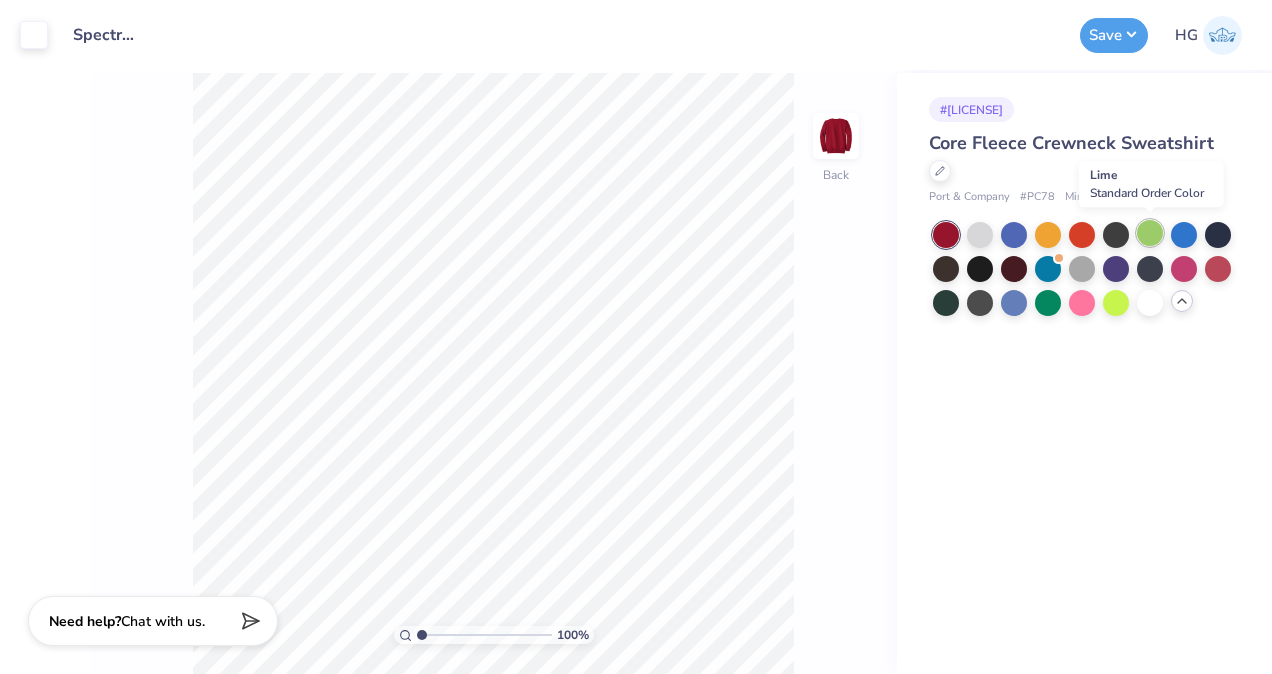 click at bounding box center (1150, 233) 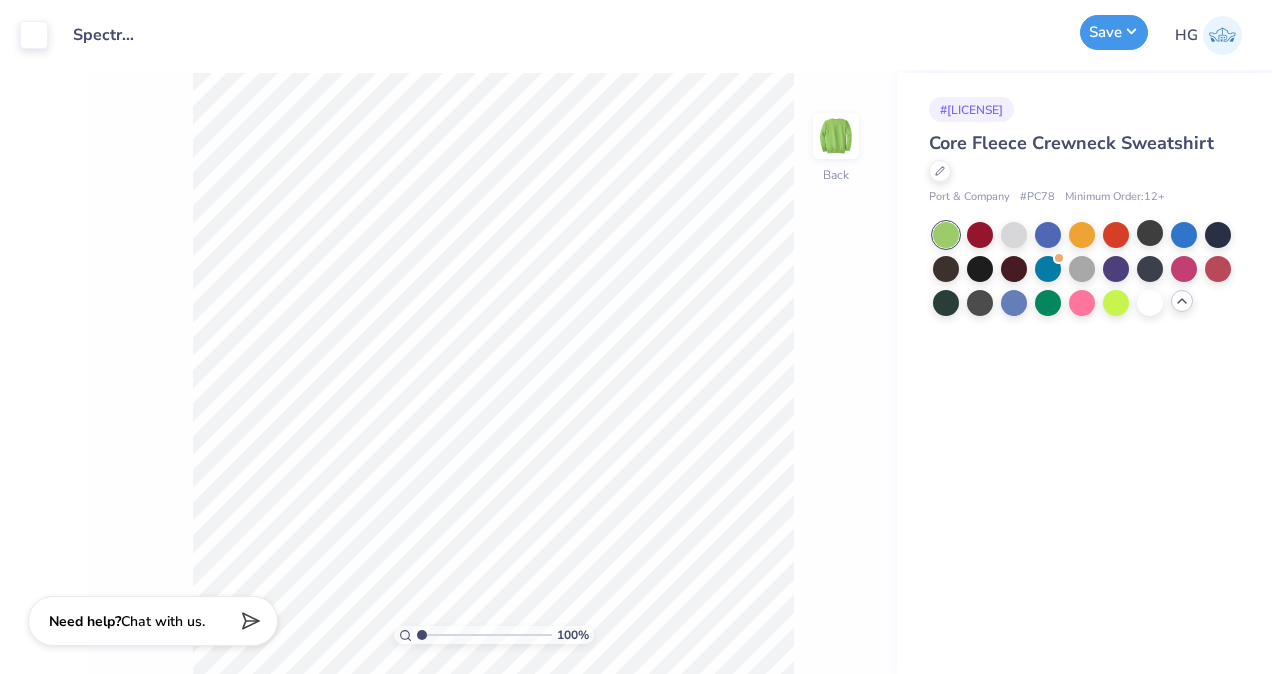 click on "Save" at bounding box center (1114, 32) 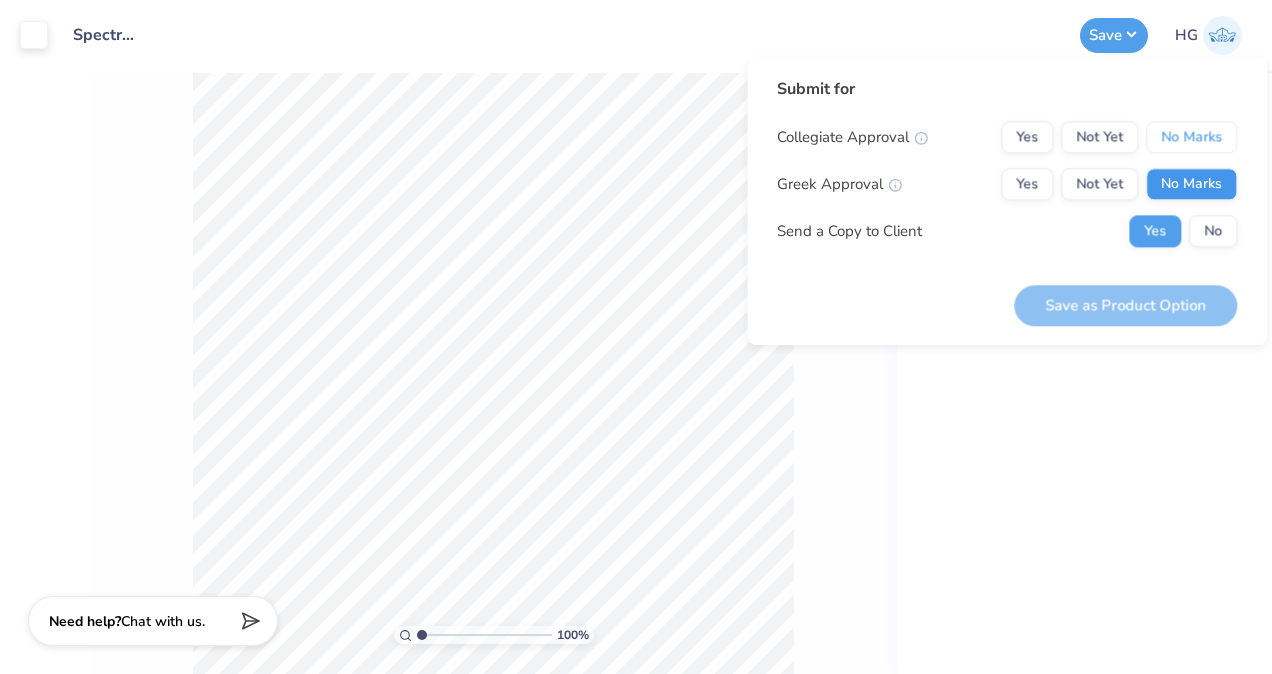 drag, startPoint x: 1174, startPoint y: 141, endPoint x: 1187, endPoint y: 180, distance: 41.109608 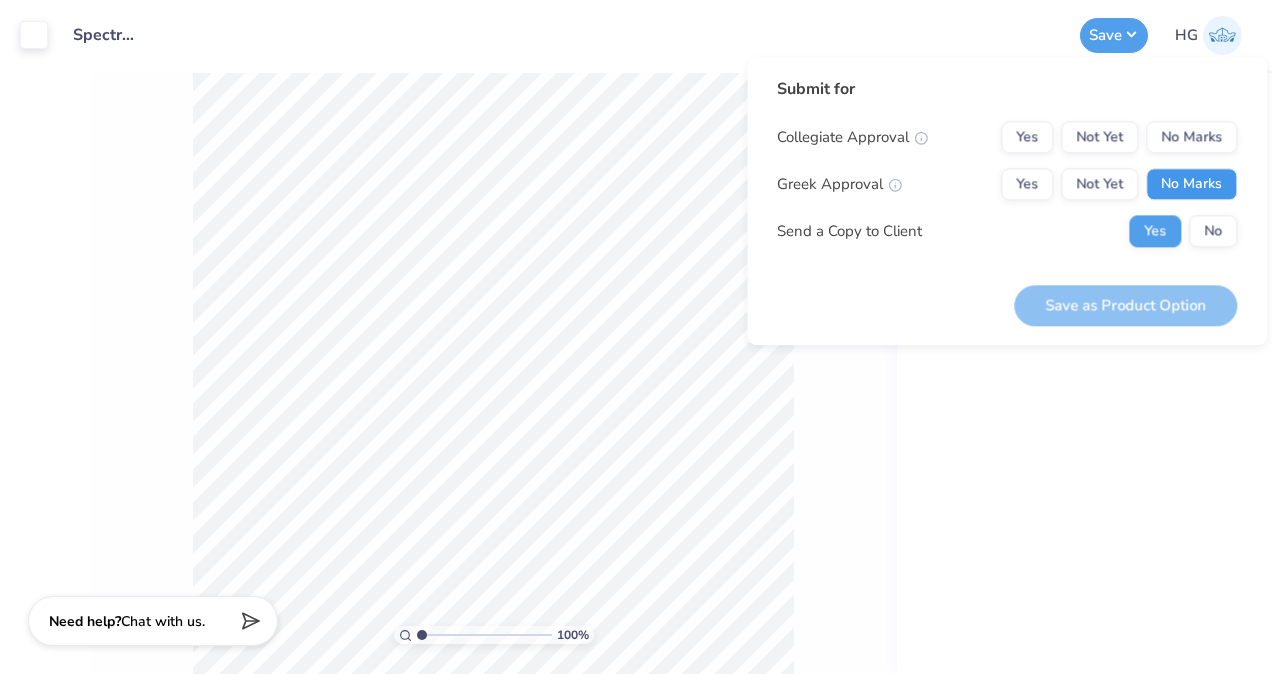 click on "No Marks" at bounding box center [1191, 184] 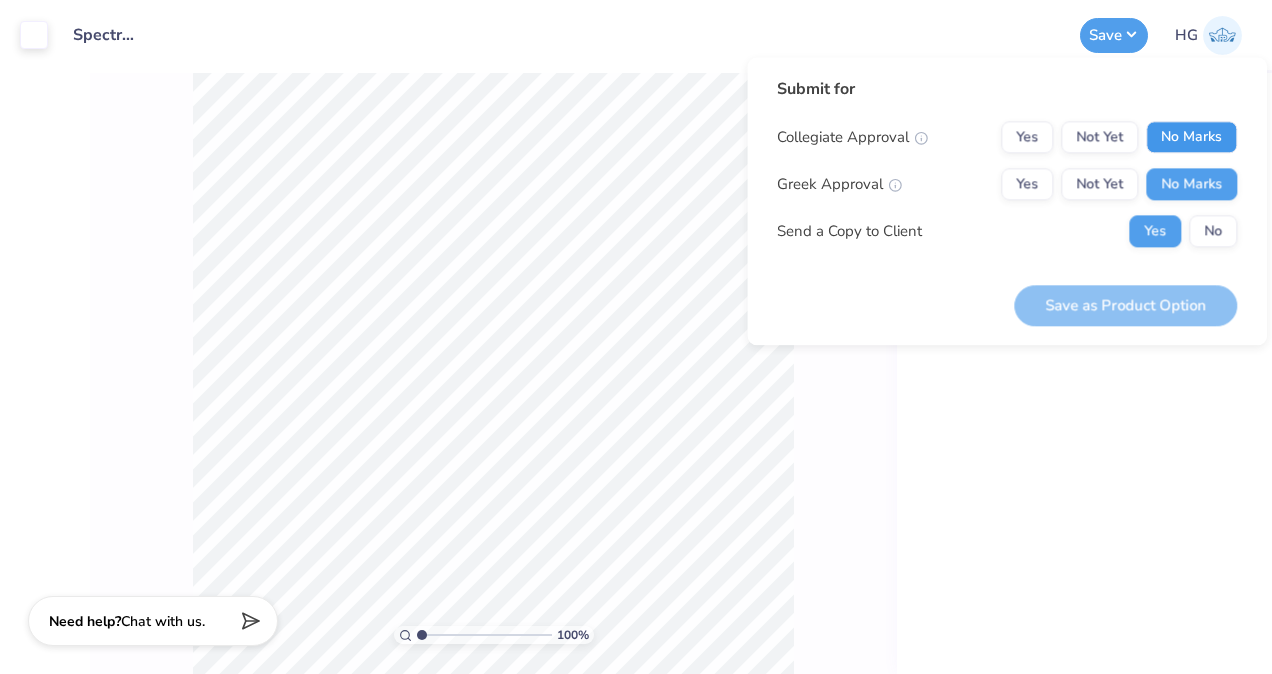 click on "No Marks" at bounding box center (1191, 137) 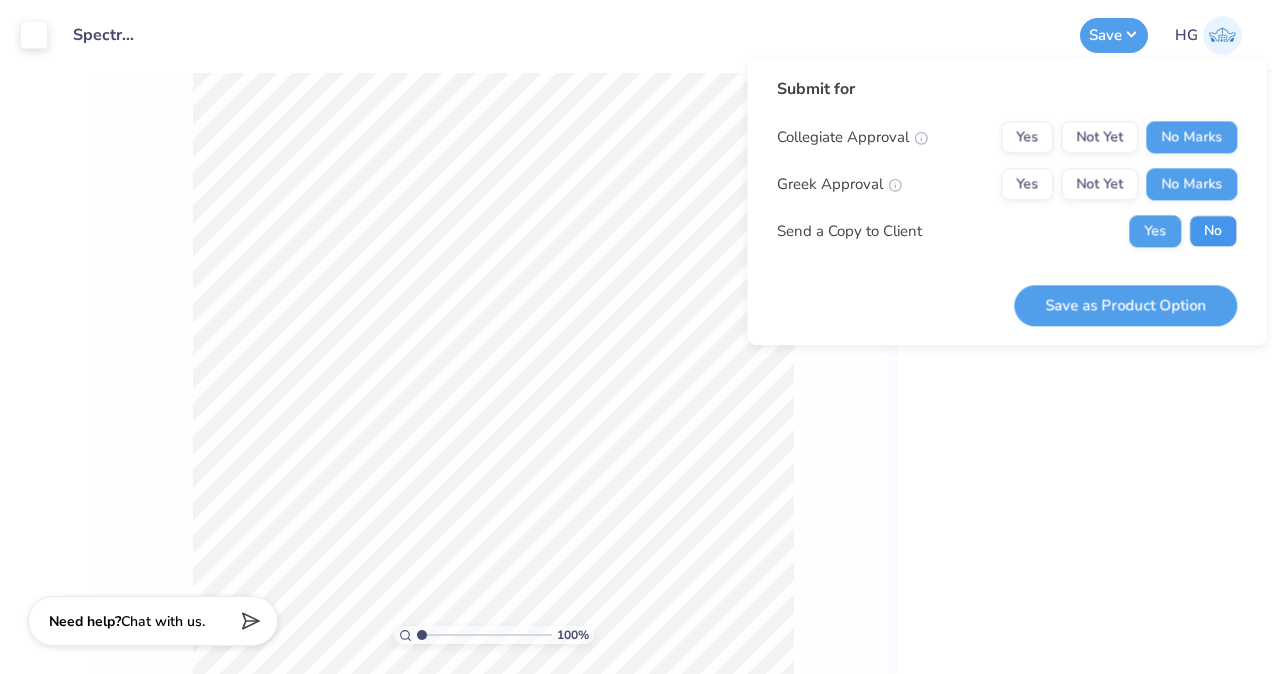 click on "No" at bounding box center (1213, 231) 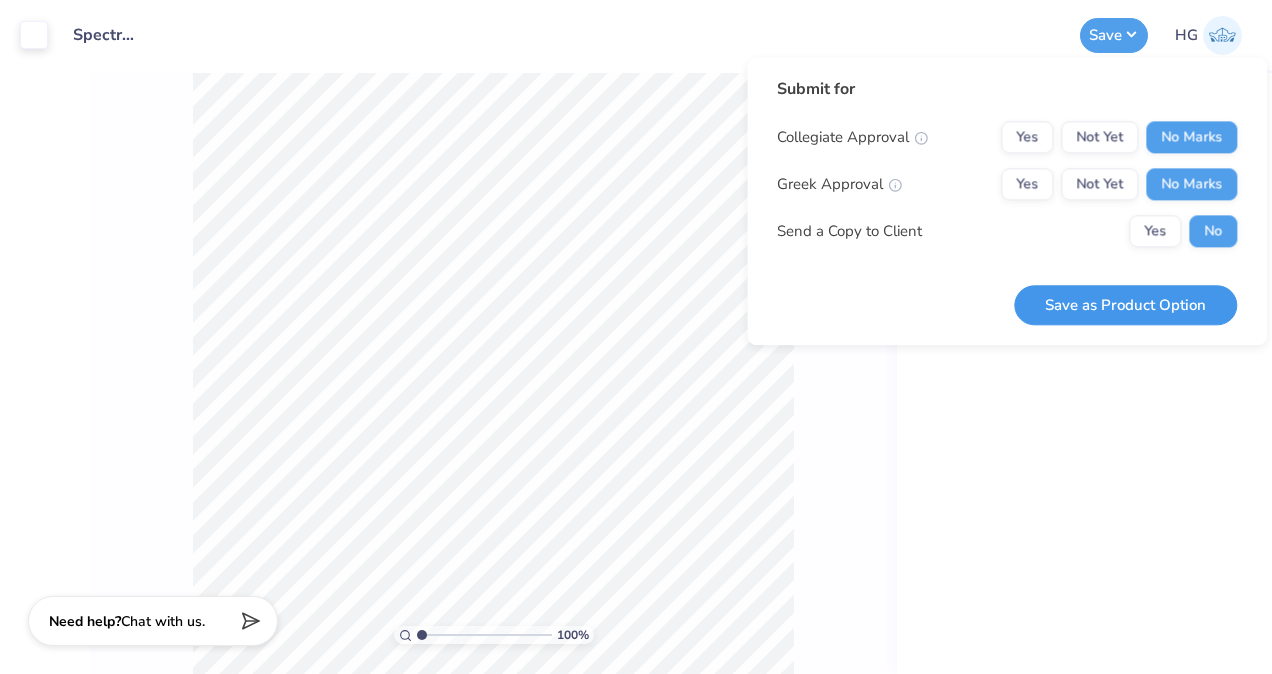 click on "Save as Product Option" at bounding box center [1125, 305] 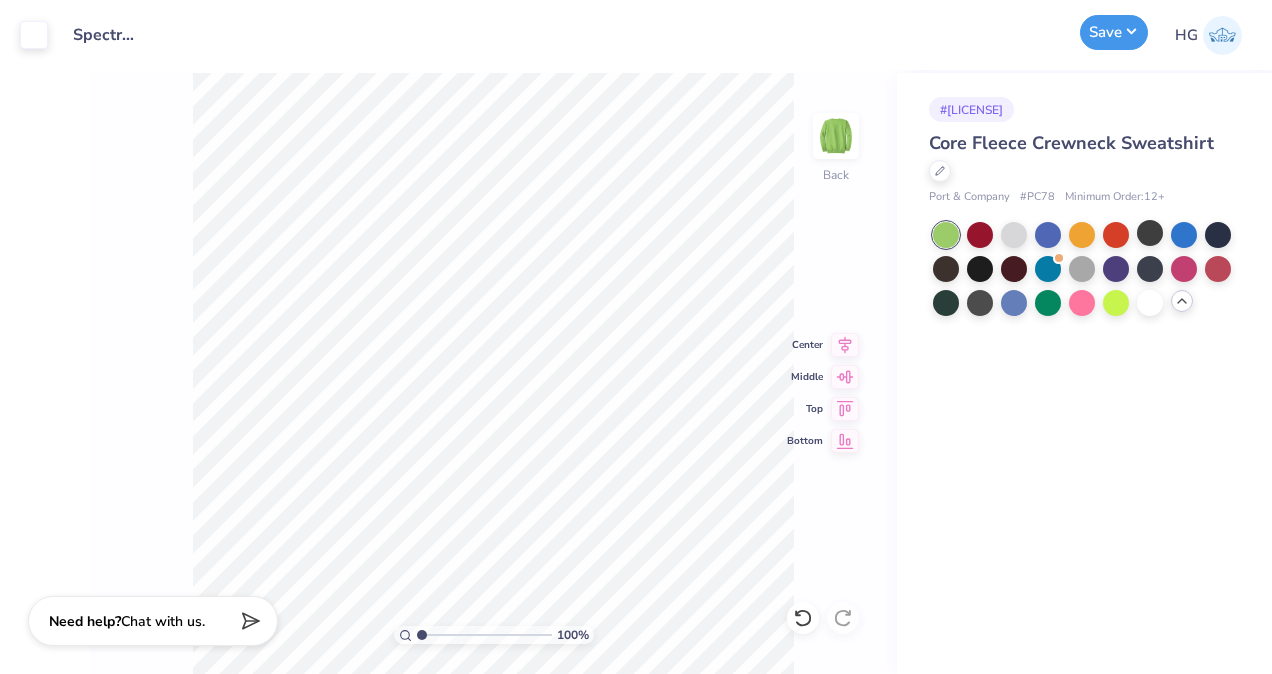 click on "Save" at bounding box center [1114, 32] 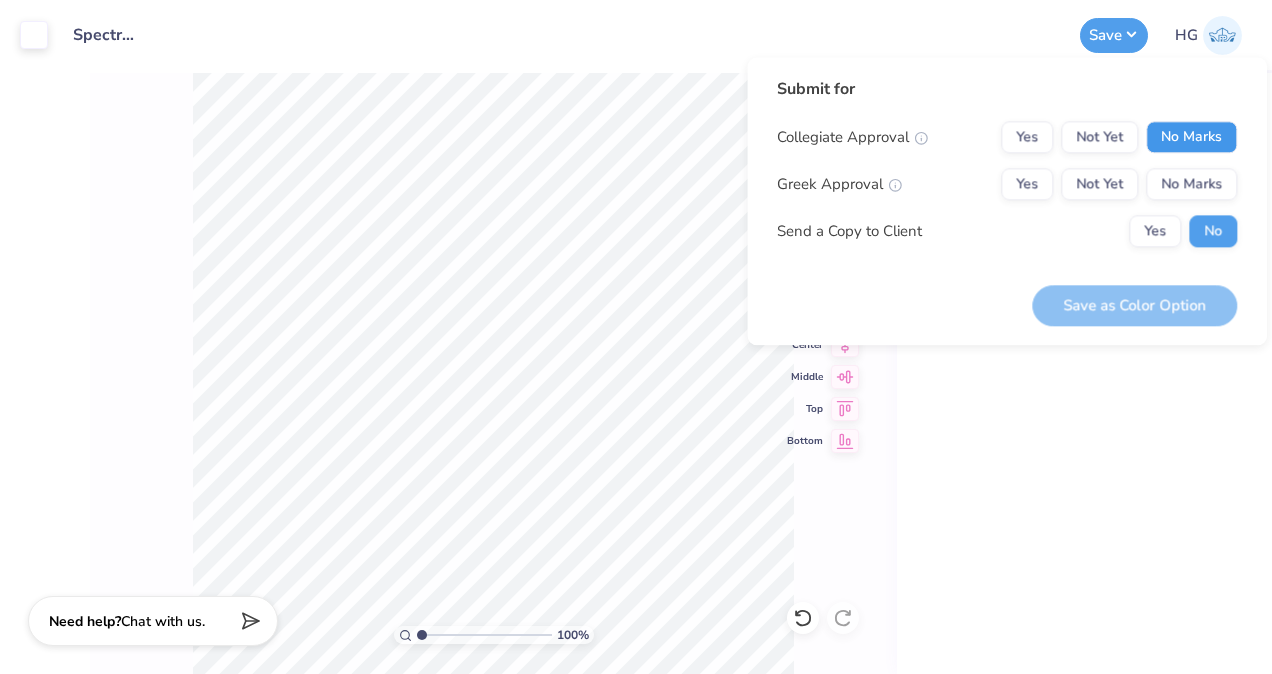 click on "No Marks" at bounding box center (1191, 137) 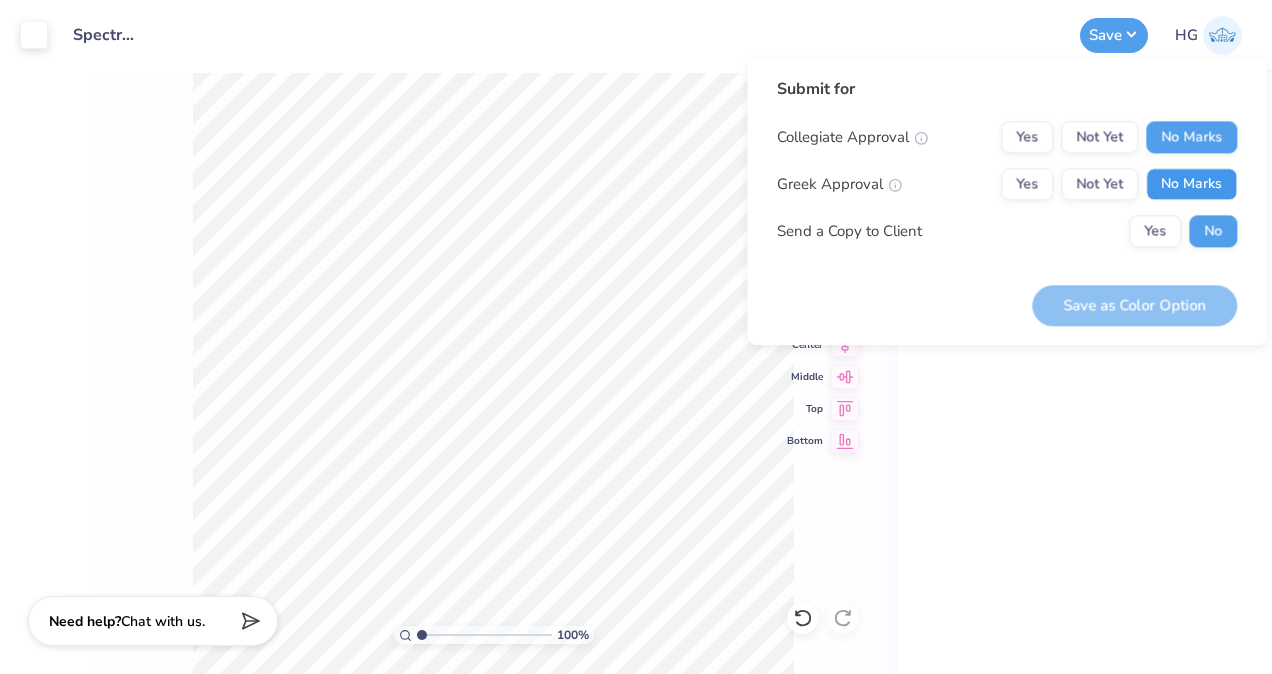 click on "No Marks" at bounding box center [1191, 184] 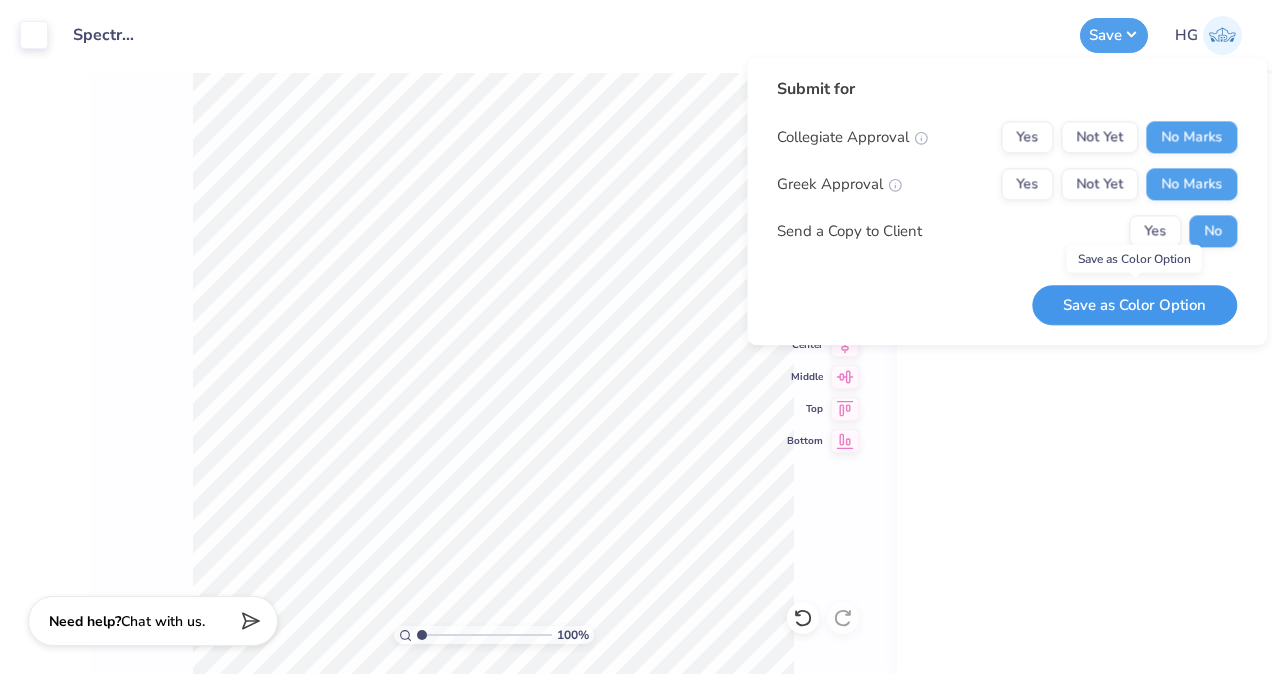 click on "Save as Color Option" at bounding box center (1134, 305) 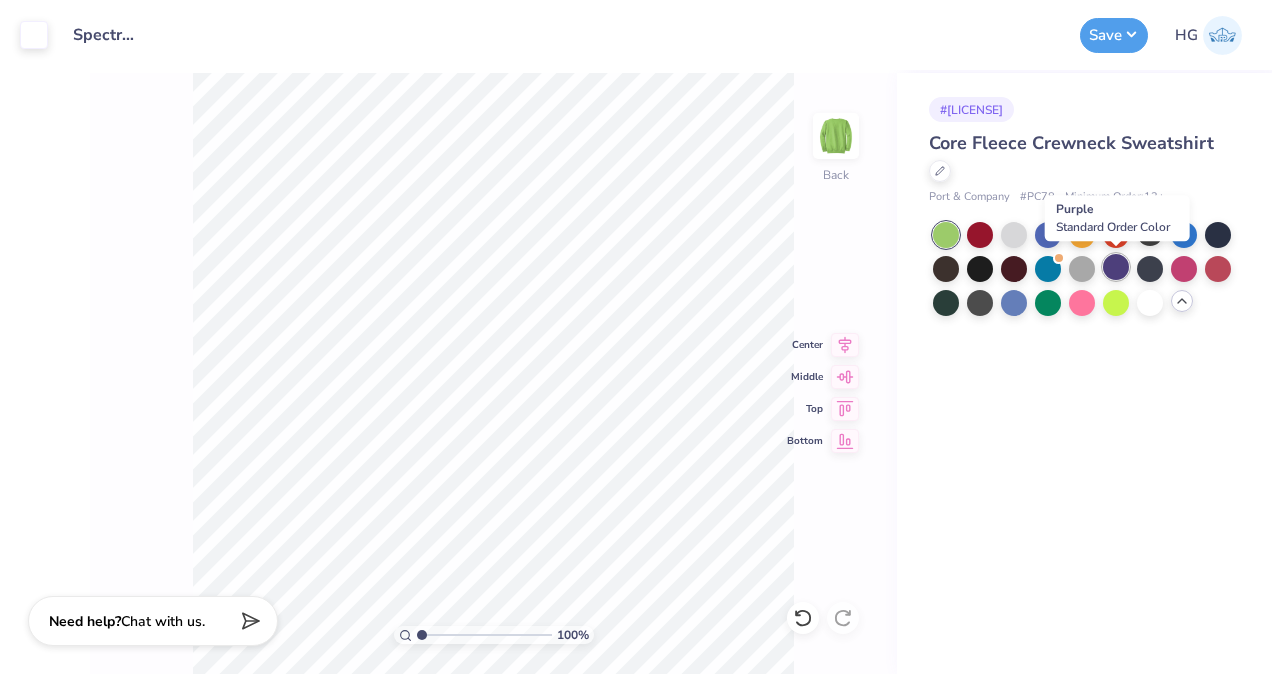 click at bounding box center (1116, 267) 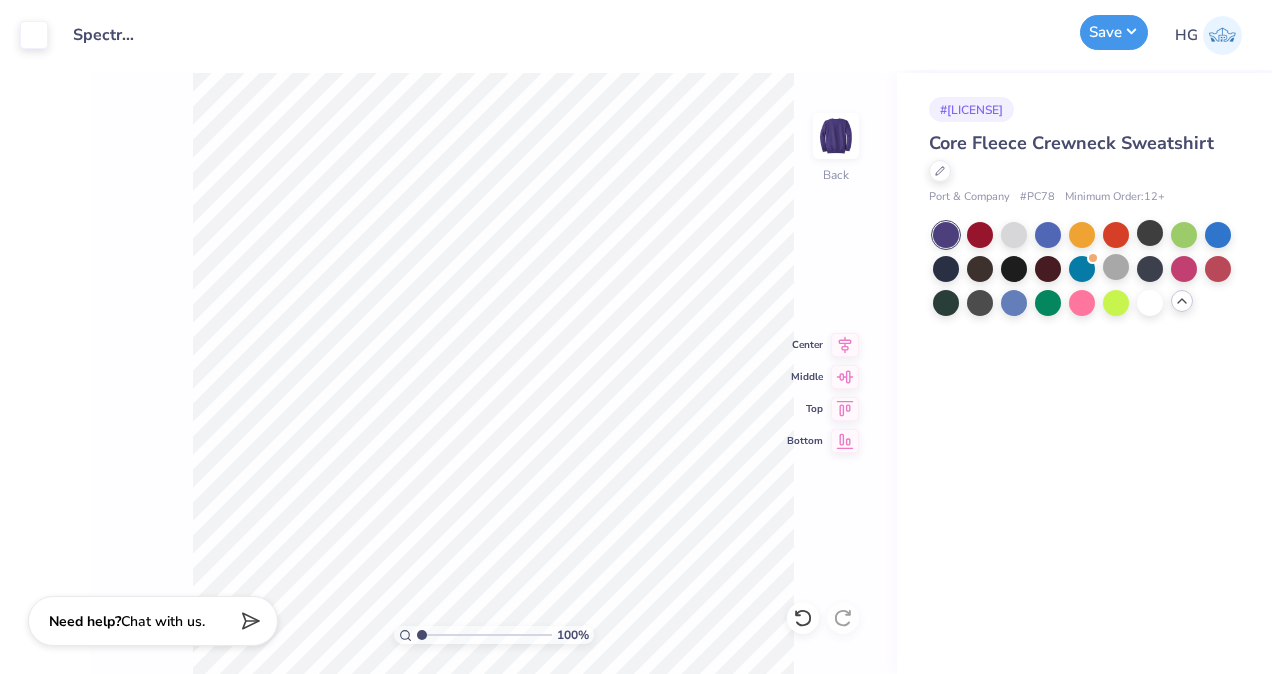 click on "Save" at bounding box center (1114, 32) 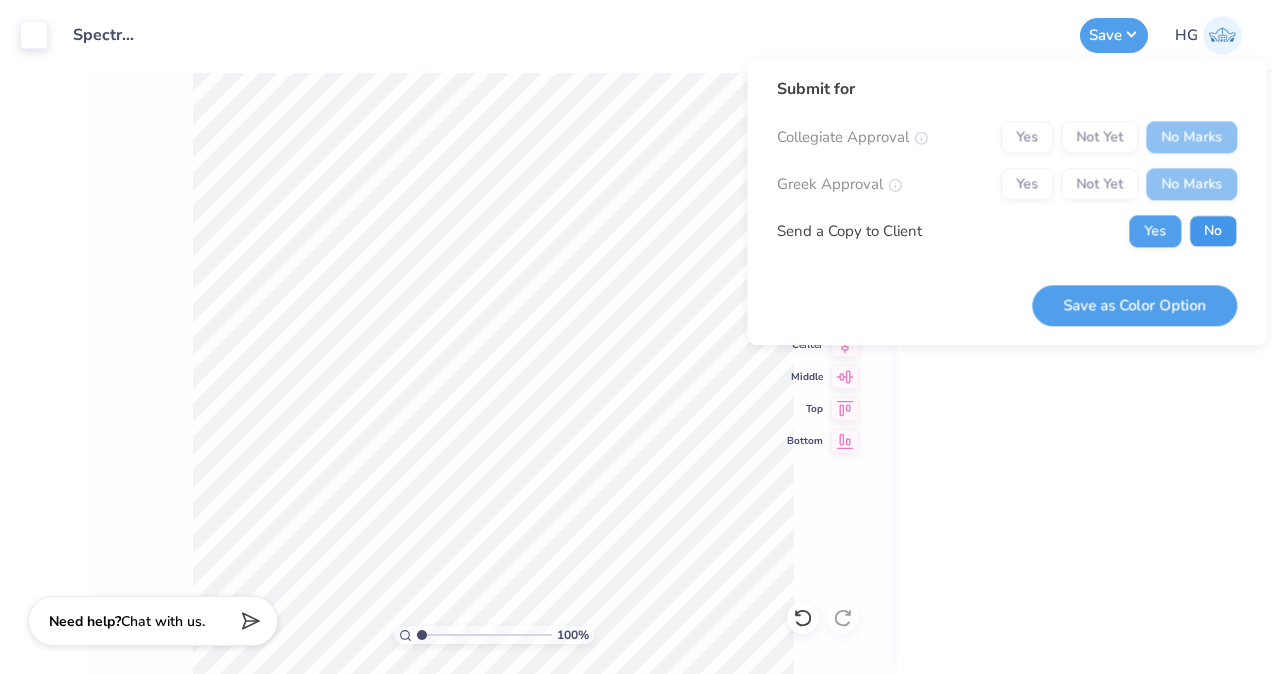 click on "No" at bounding box center [1213, 231] 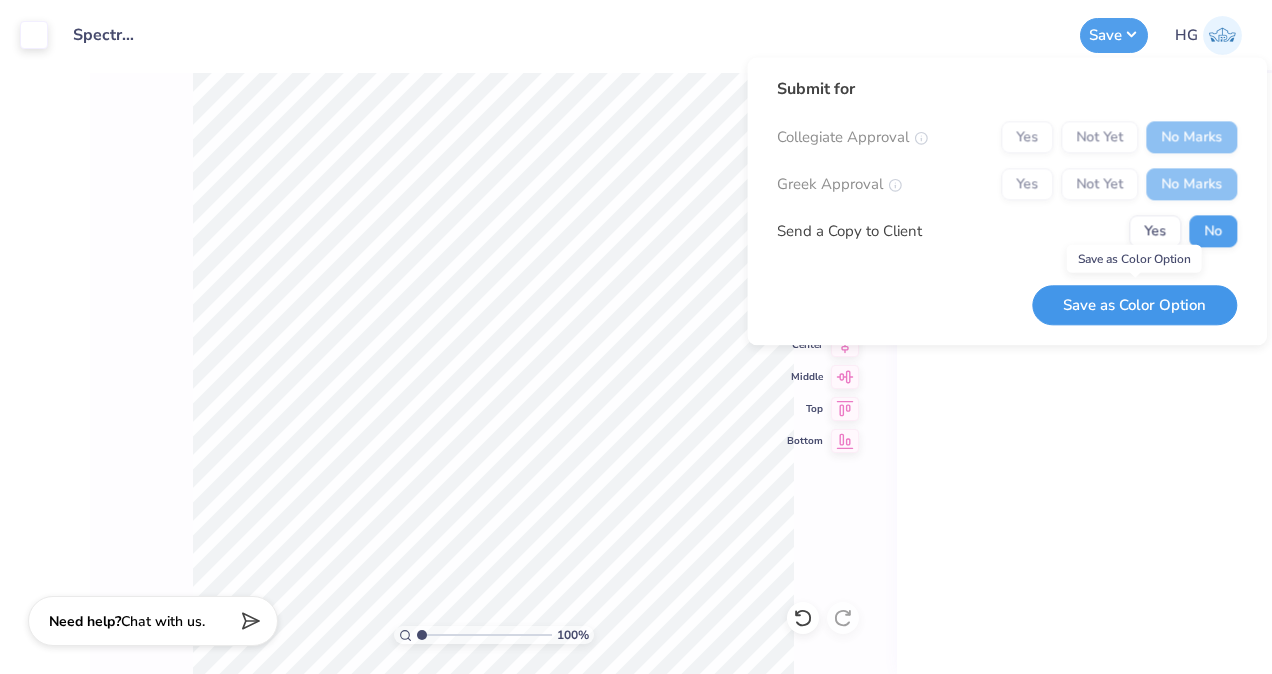 click on "Save as Color Option" at bounding box center [1134, 305] 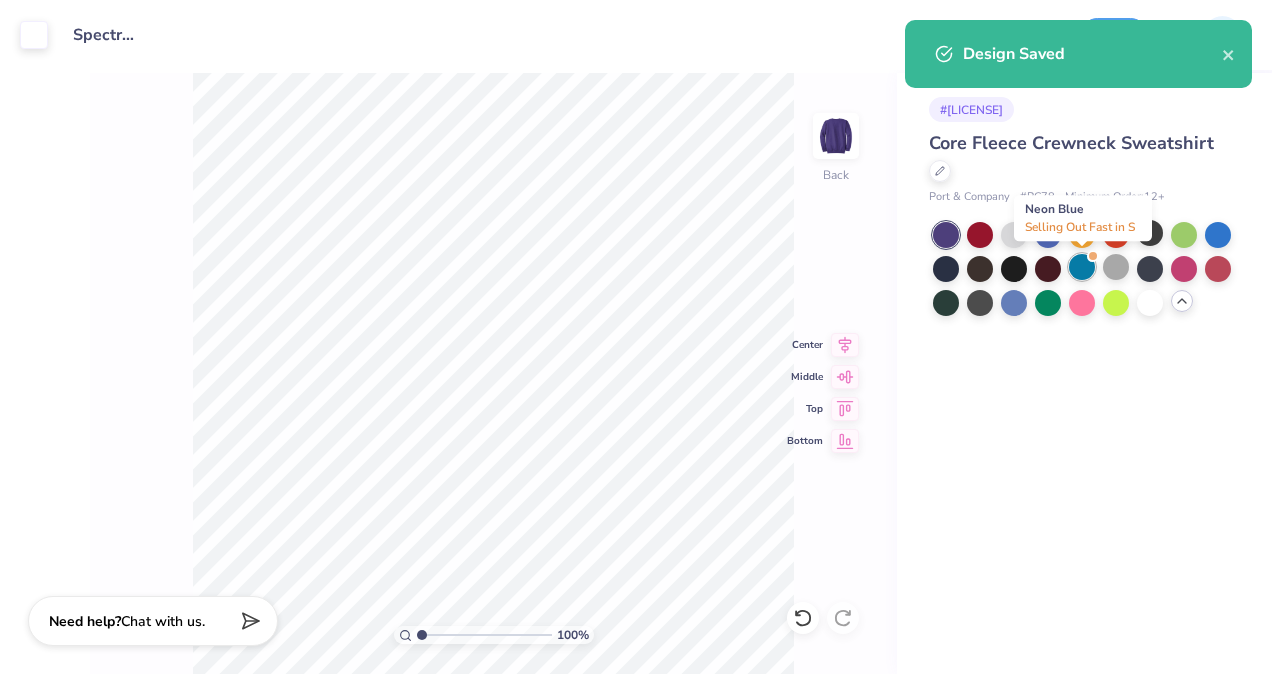 click at bounding box center [1082, 267] 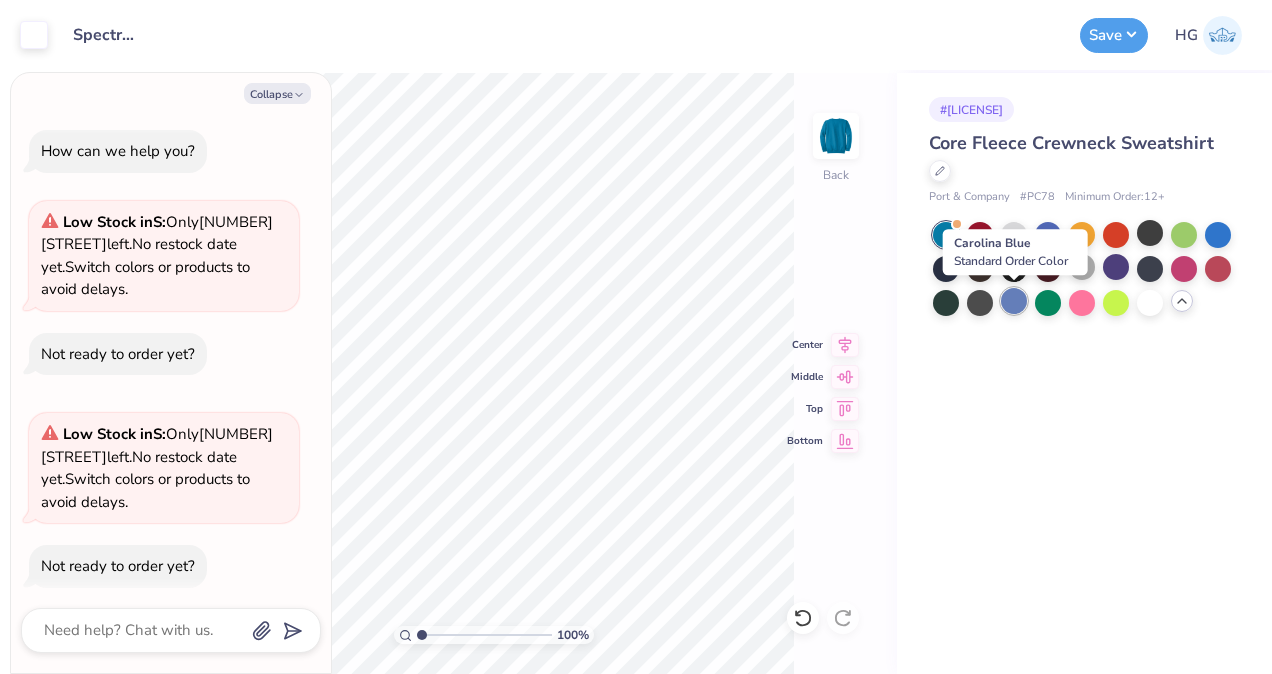 click at bounding box center [1014, 301] 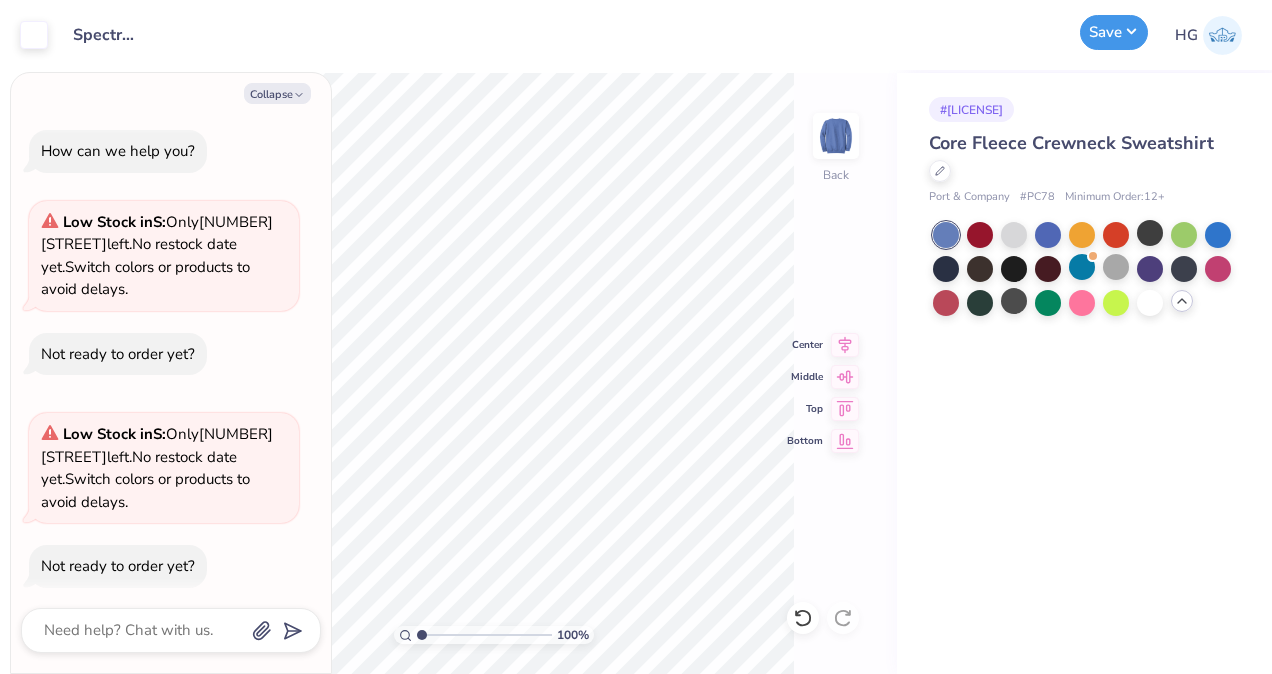 click on "Save" at bounding box center [1114, 32] 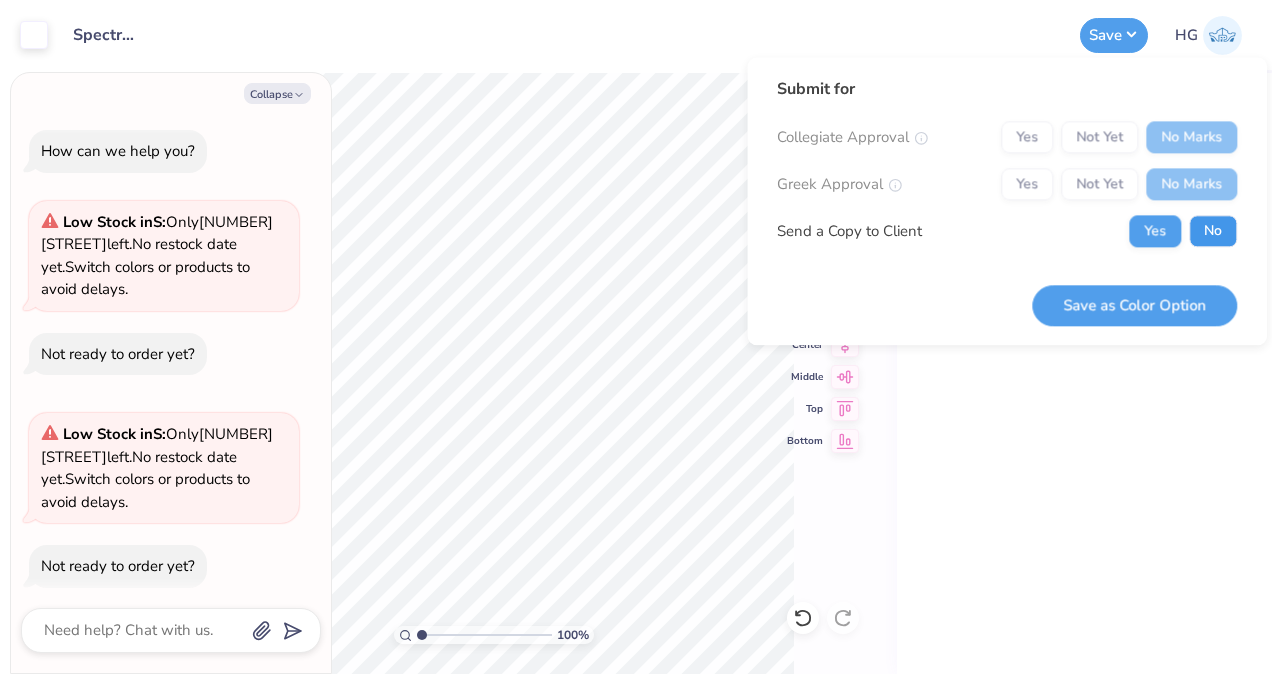 click on "No" at bounding box center [1213, 231] 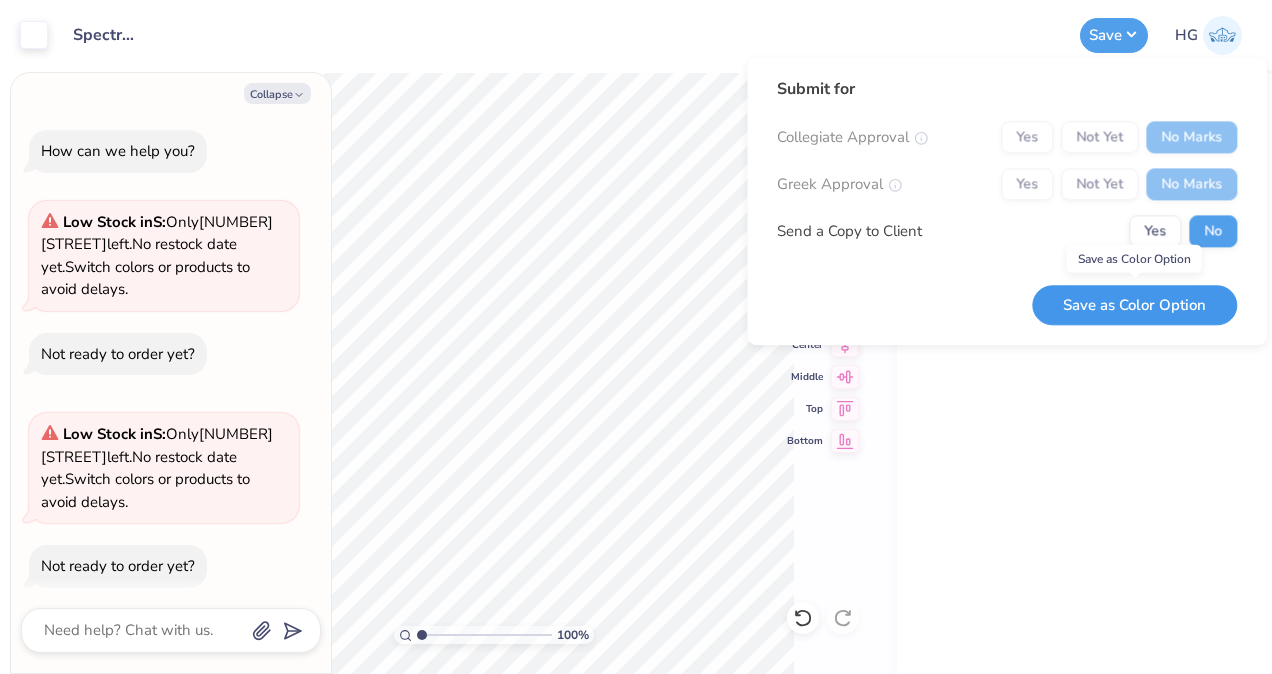 click on "Save as Color Option" at bounding box center [1134, 305] 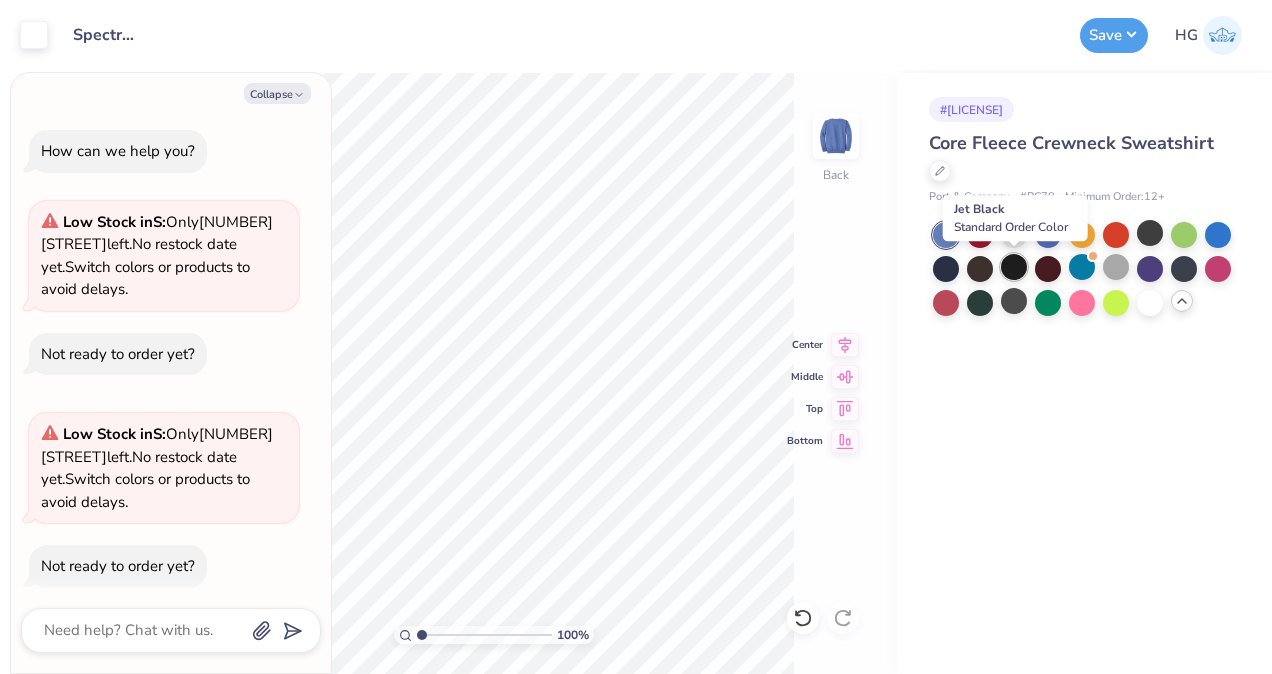 click at bounding box center [1014, 267] 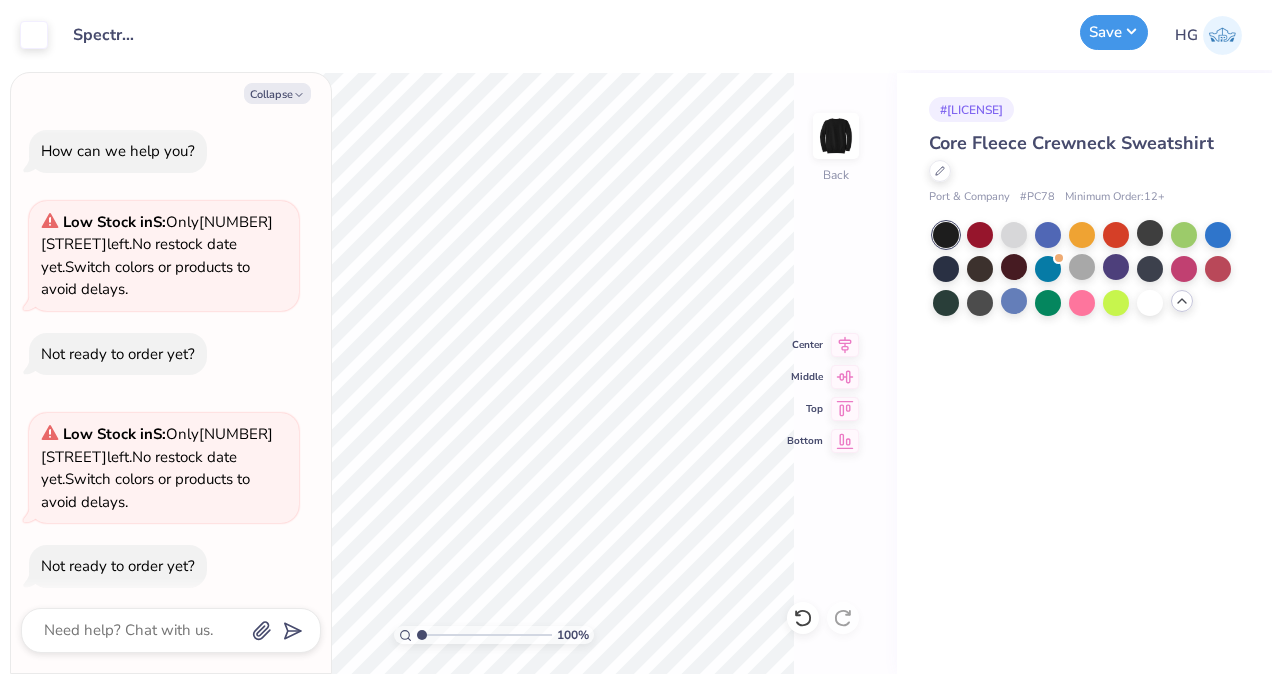 click on "Save" at bounding box center [1114, 32] 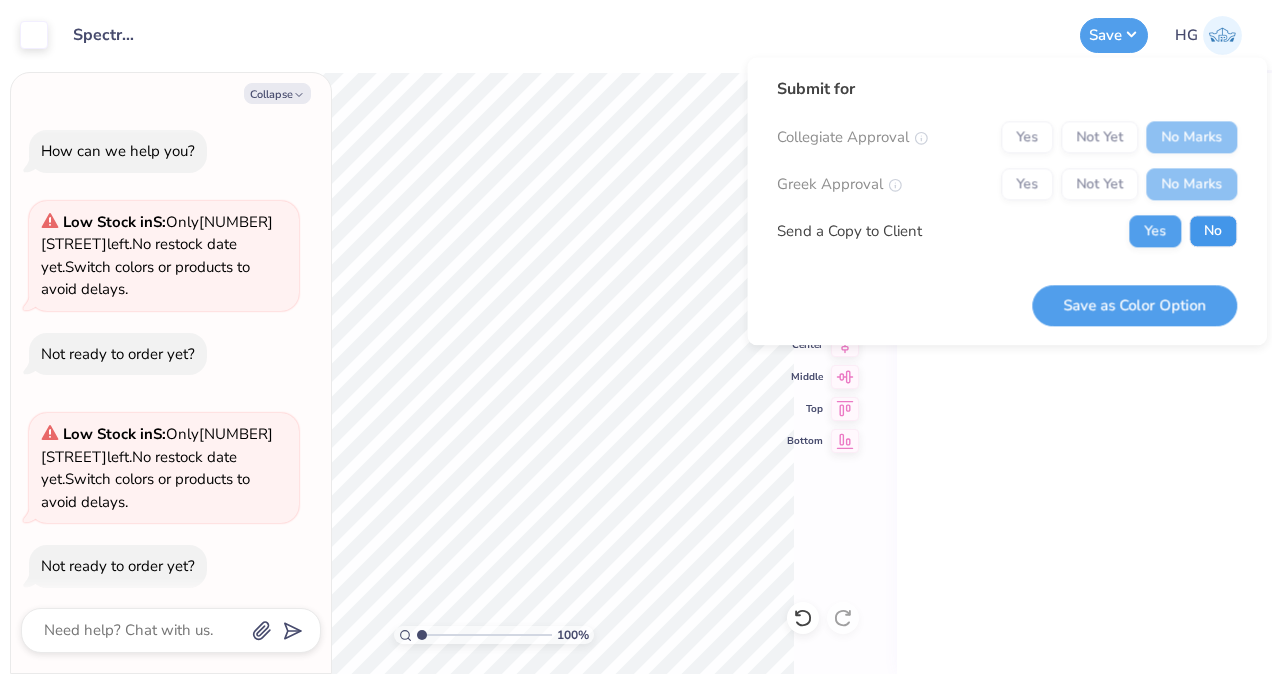 click on "No" at bounding box center (1213, 231) 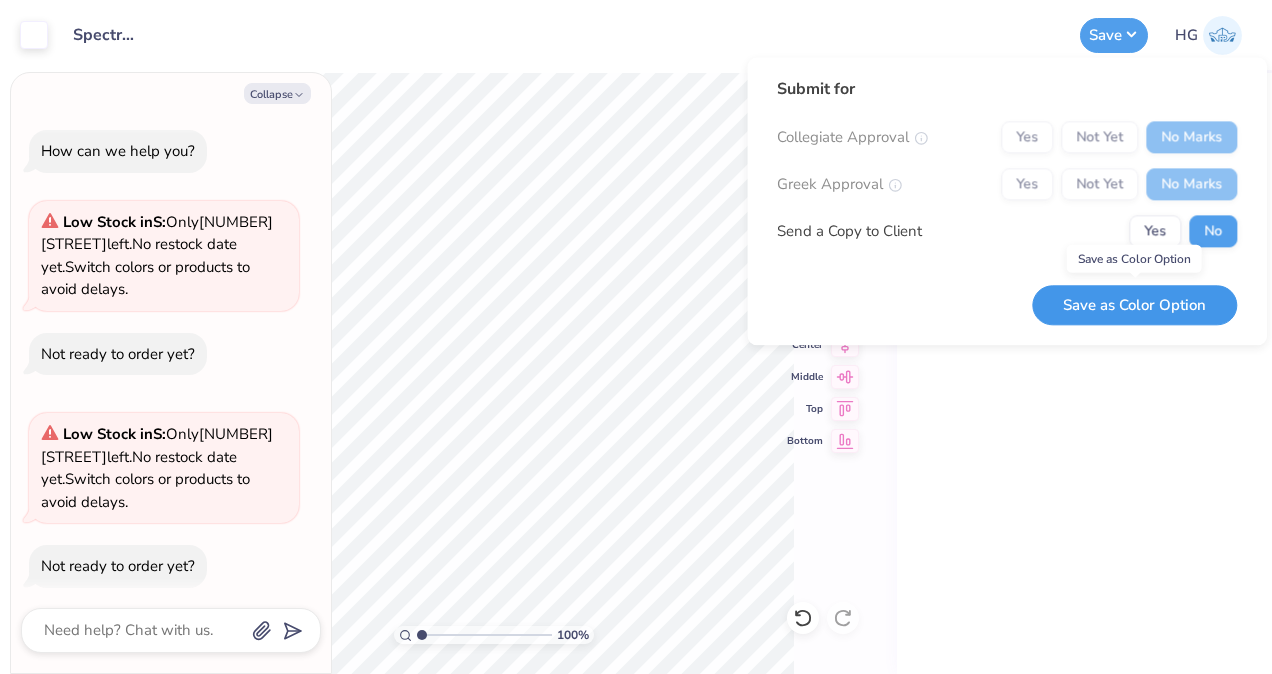 click on "Save as Color Option" at bounding box center (1134, 305) 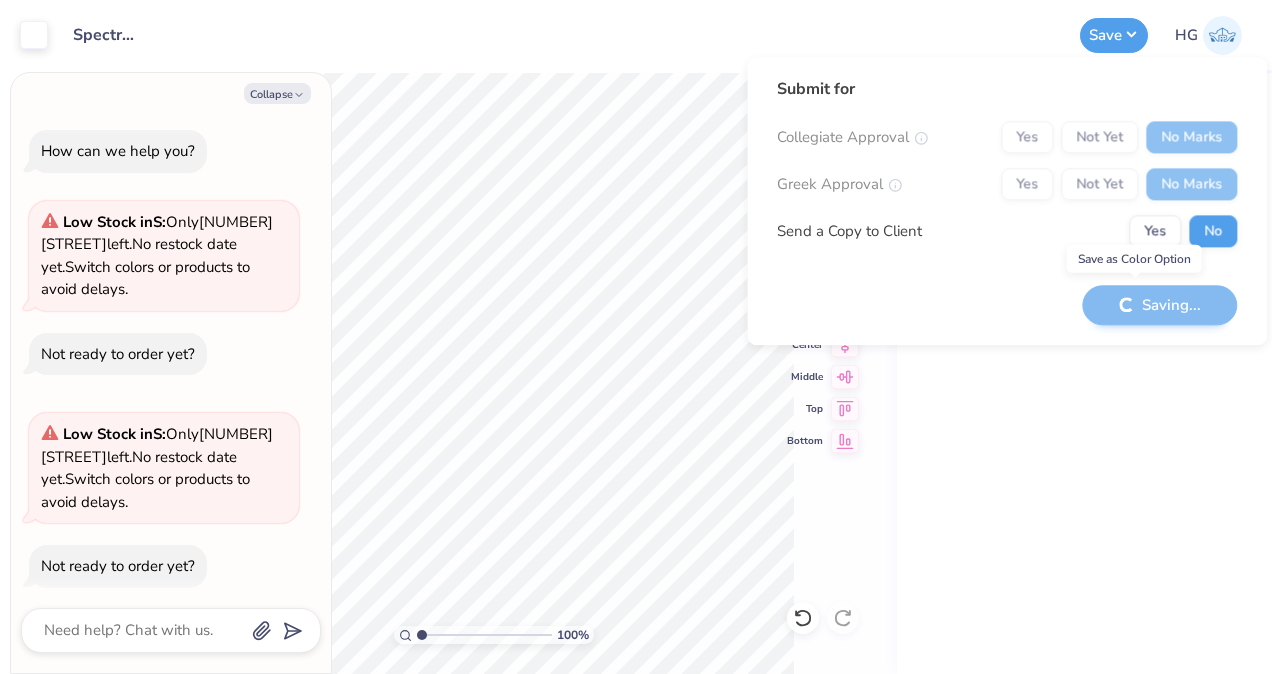 type on "x" 